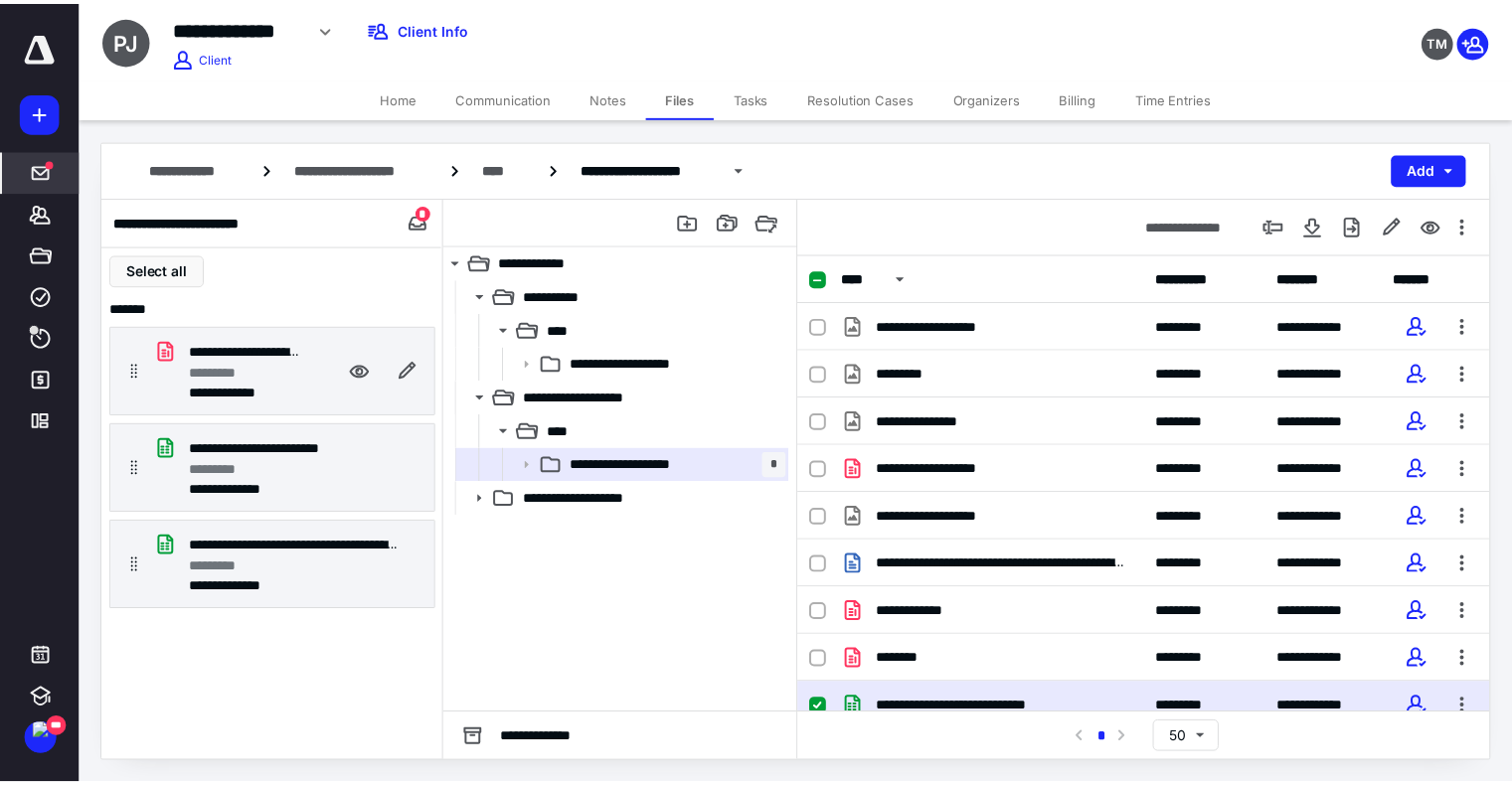 scroll, scrollTop: 0, scrollLeft: 0, axis: both 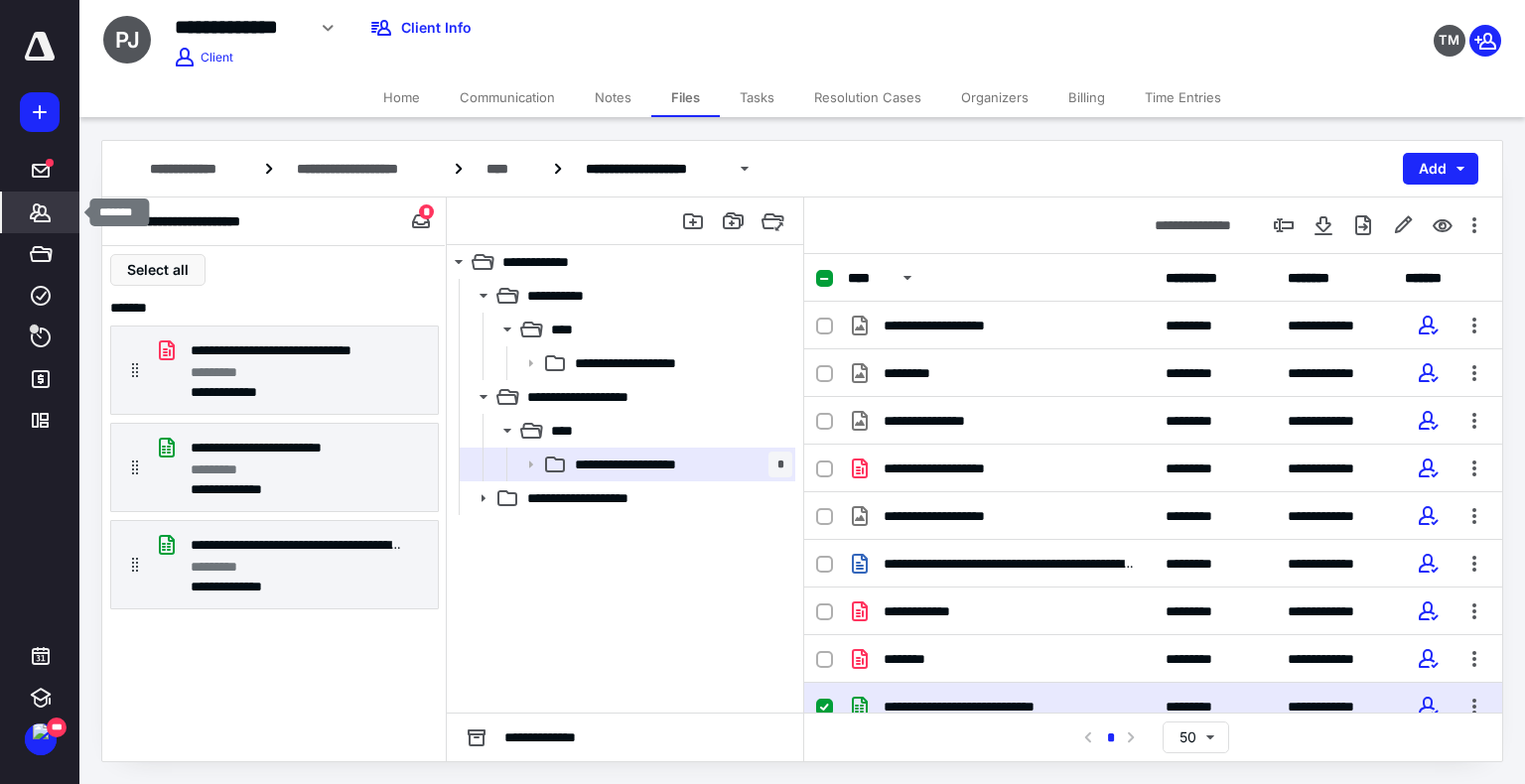 click 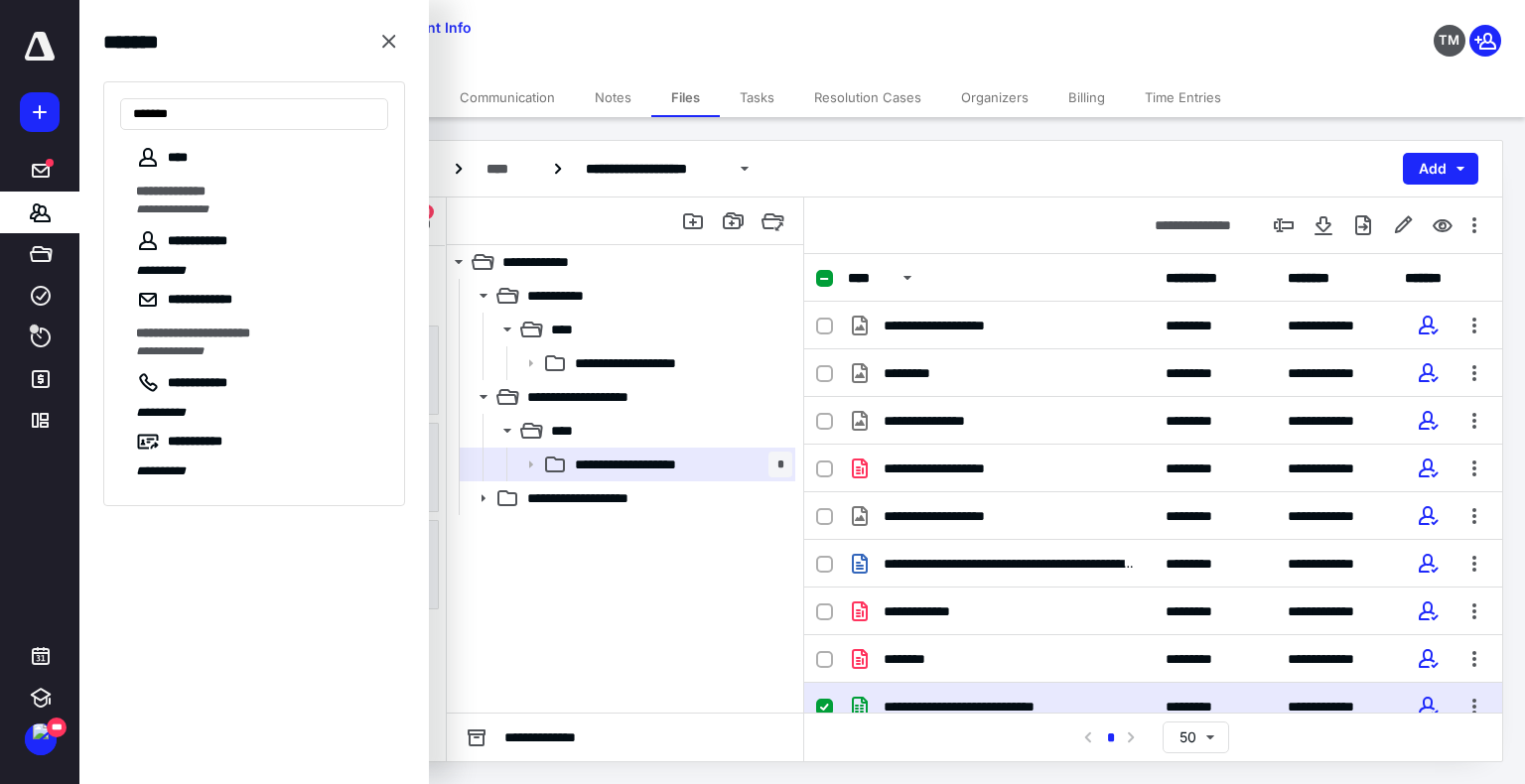 type on "******" 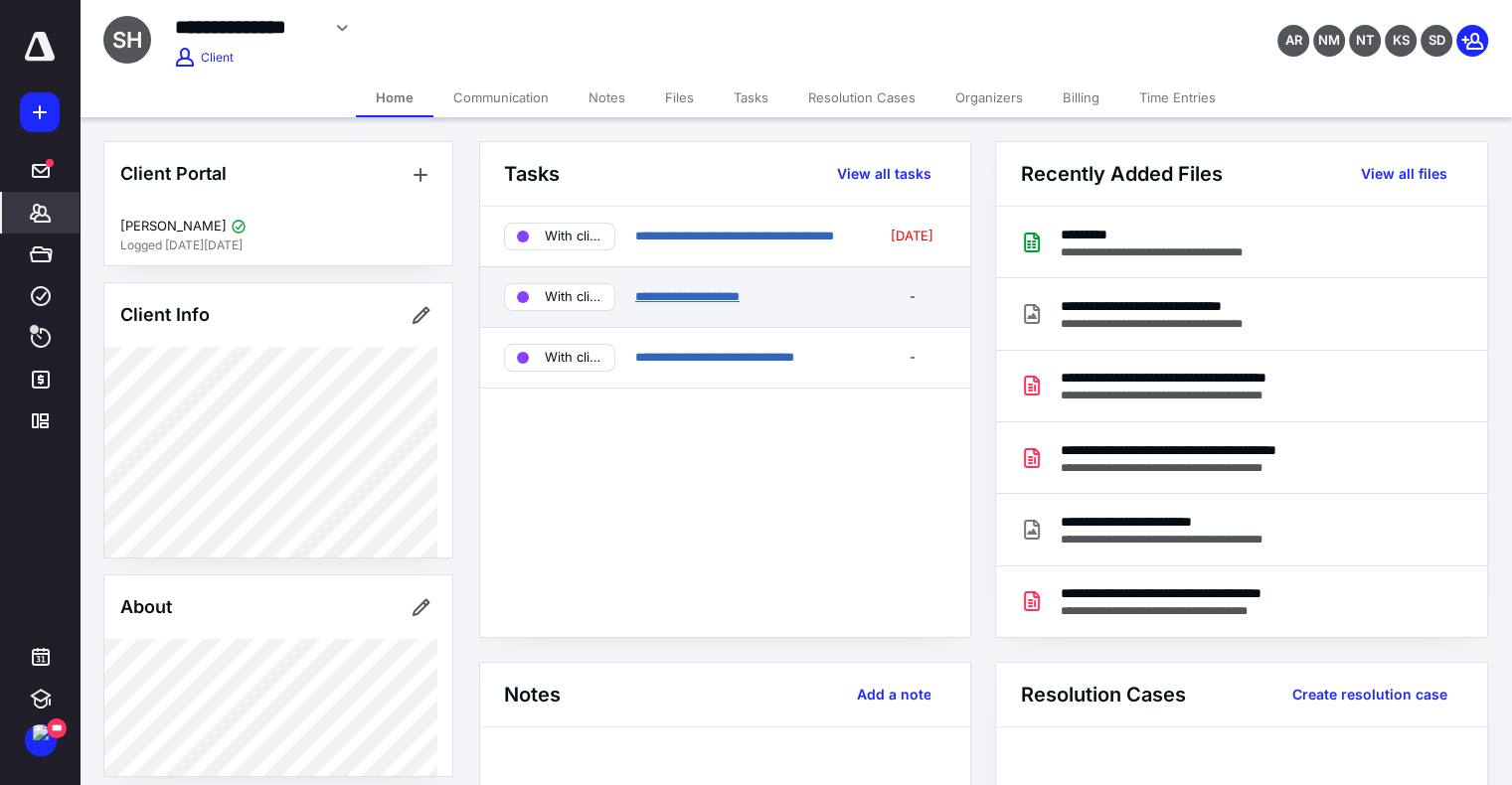click on "**********" at bounding box center (687, 296) 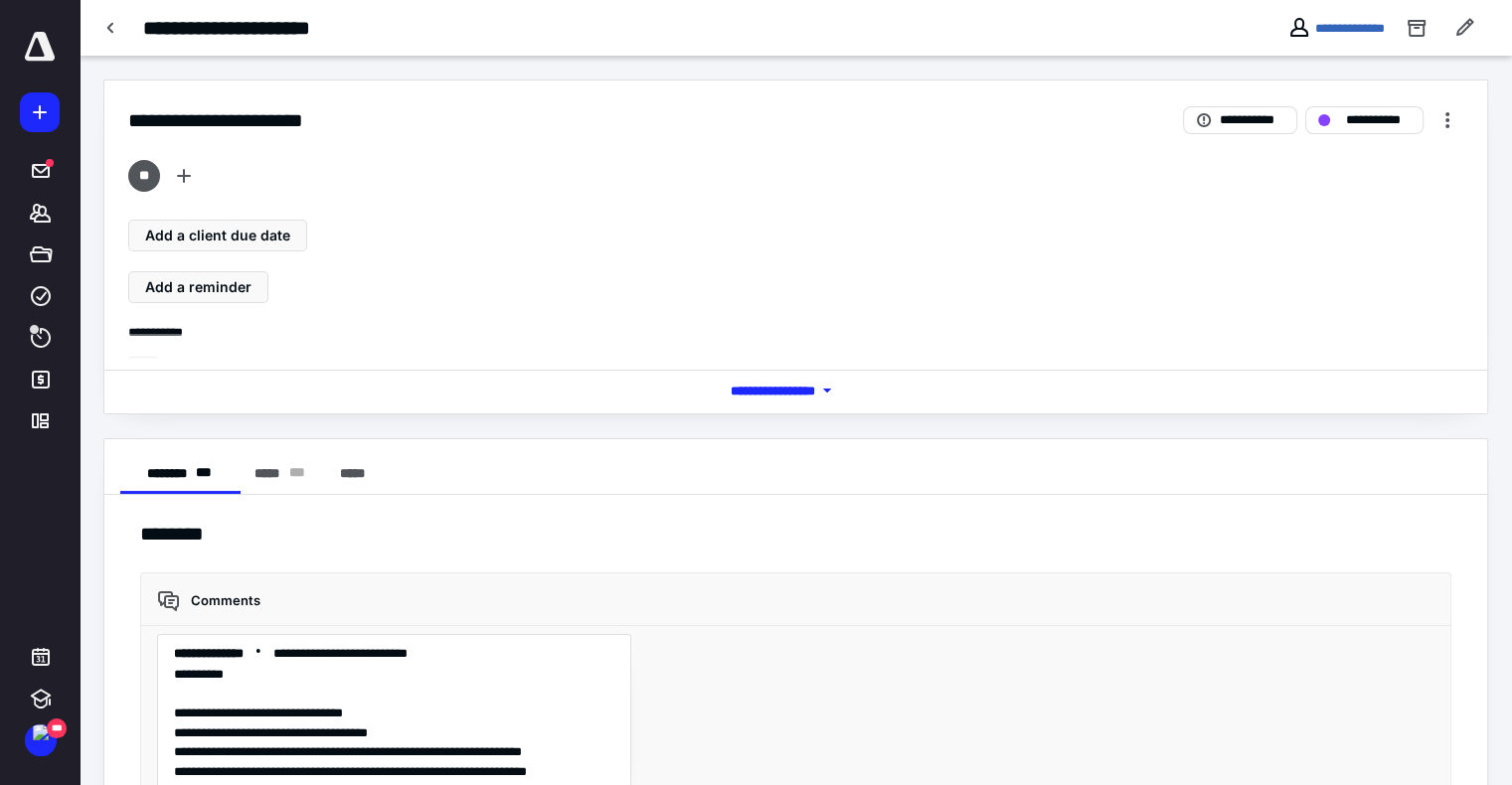 scroll, scrollTop: 278, scrollLeft: 0, axis: vertical 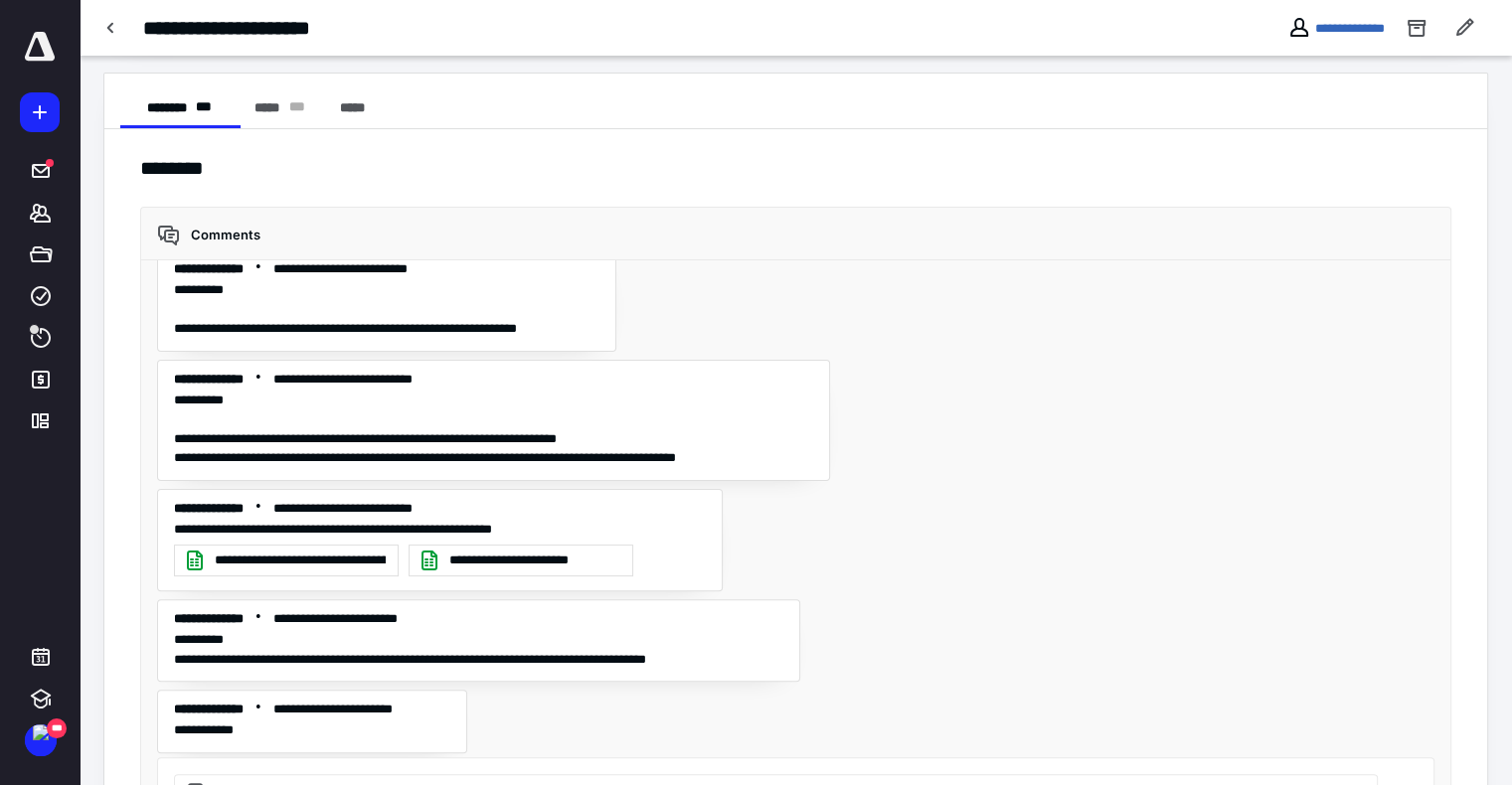 click on "**********" at bounding box center [1336, 28] 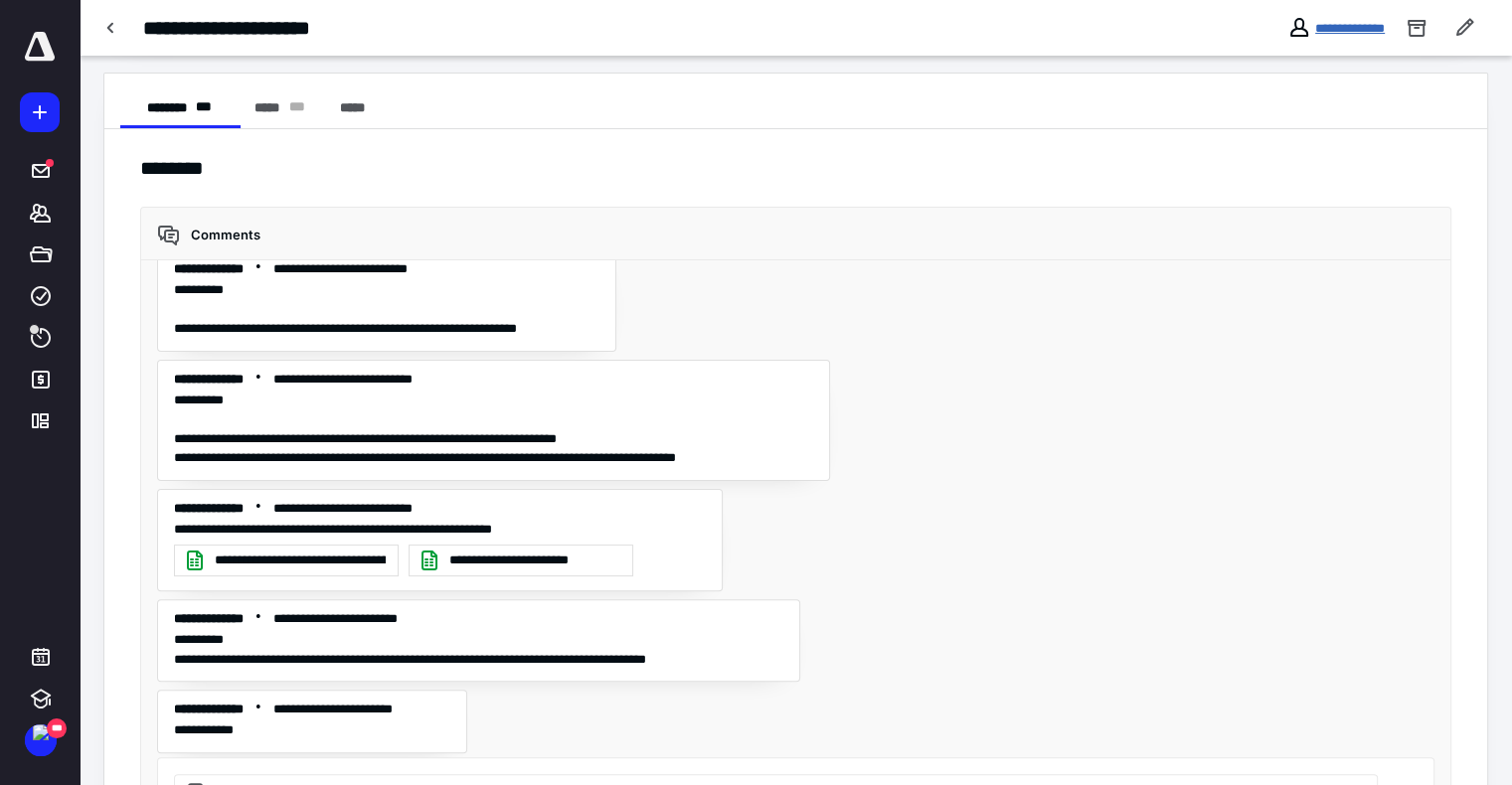 click on "**********" at bounding box center [1350, 28] 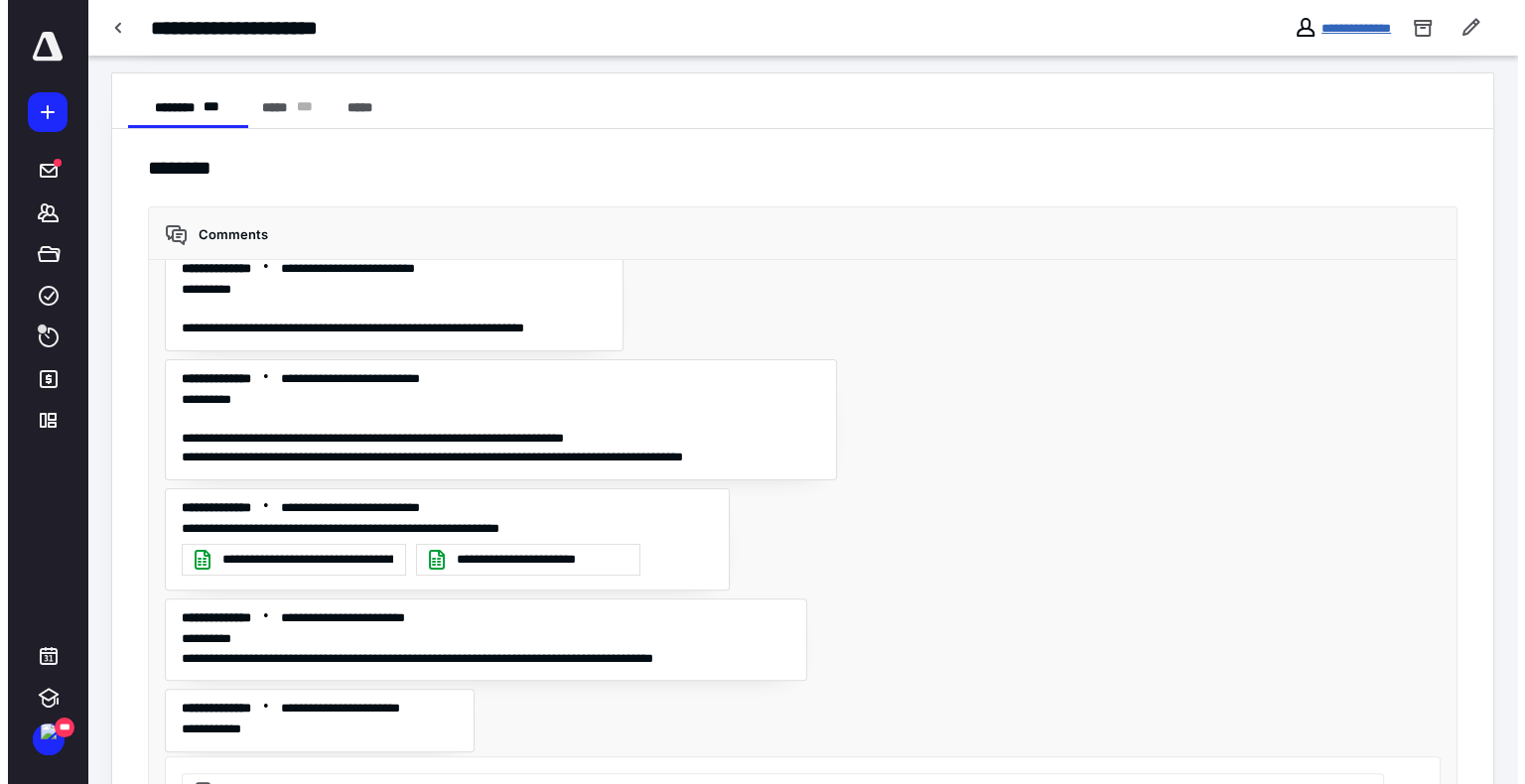 scroll, scrollTop: 0, scrollLeft: 0, axis: both 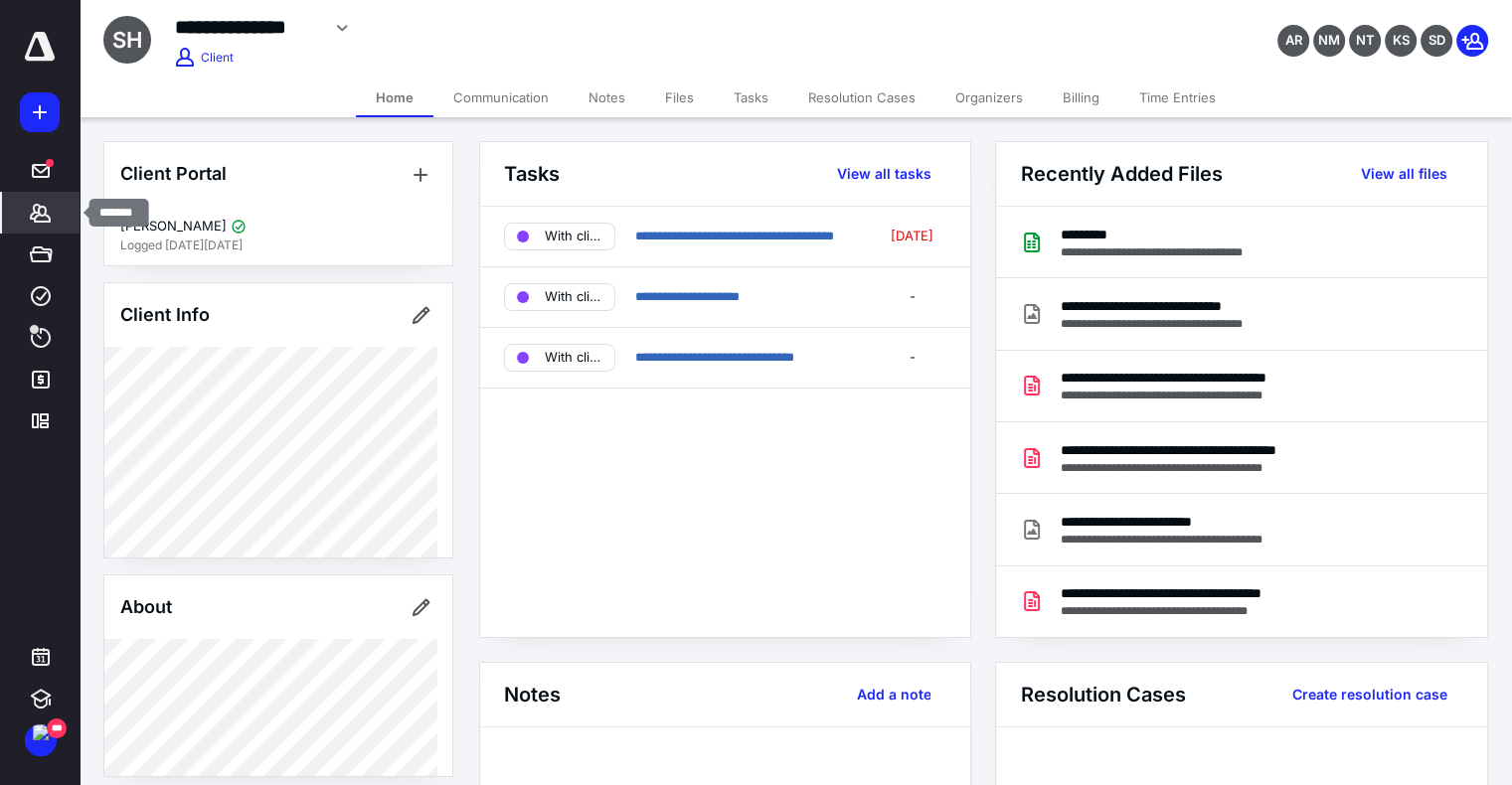 click on "*******" at bounding box center [41, 213] 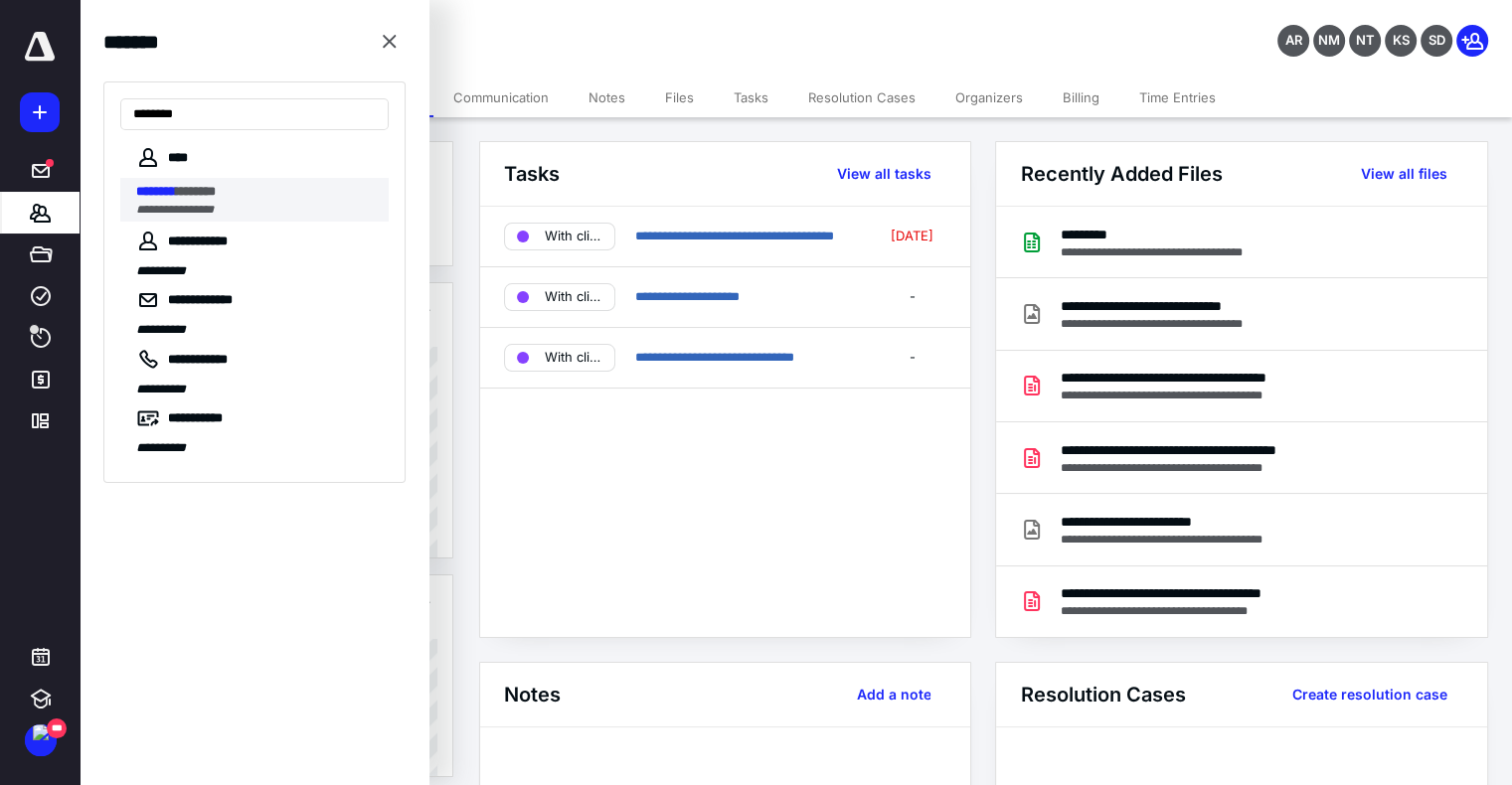 type on "********" 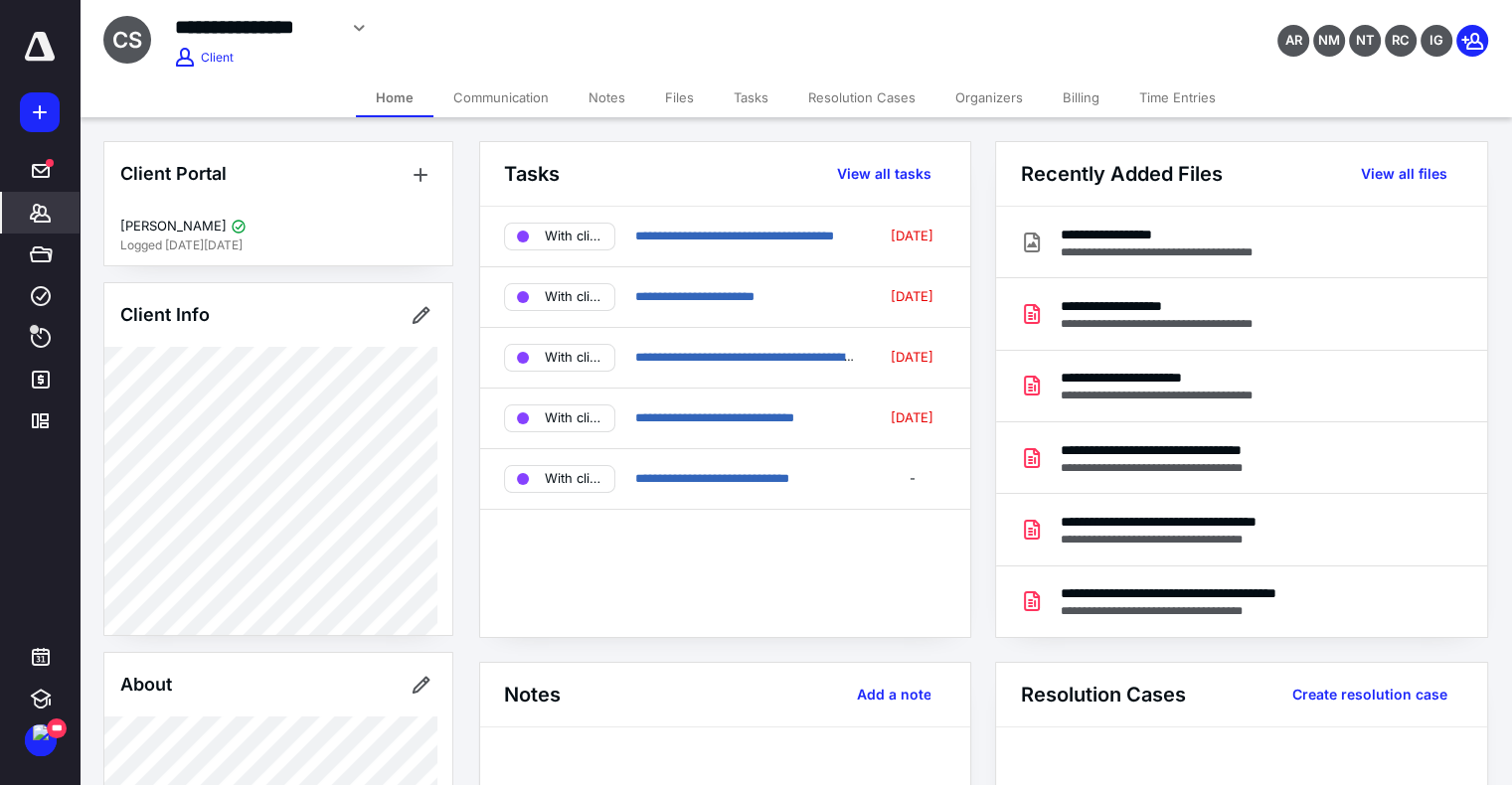 click on "Files" at bounding box center (679, 97) 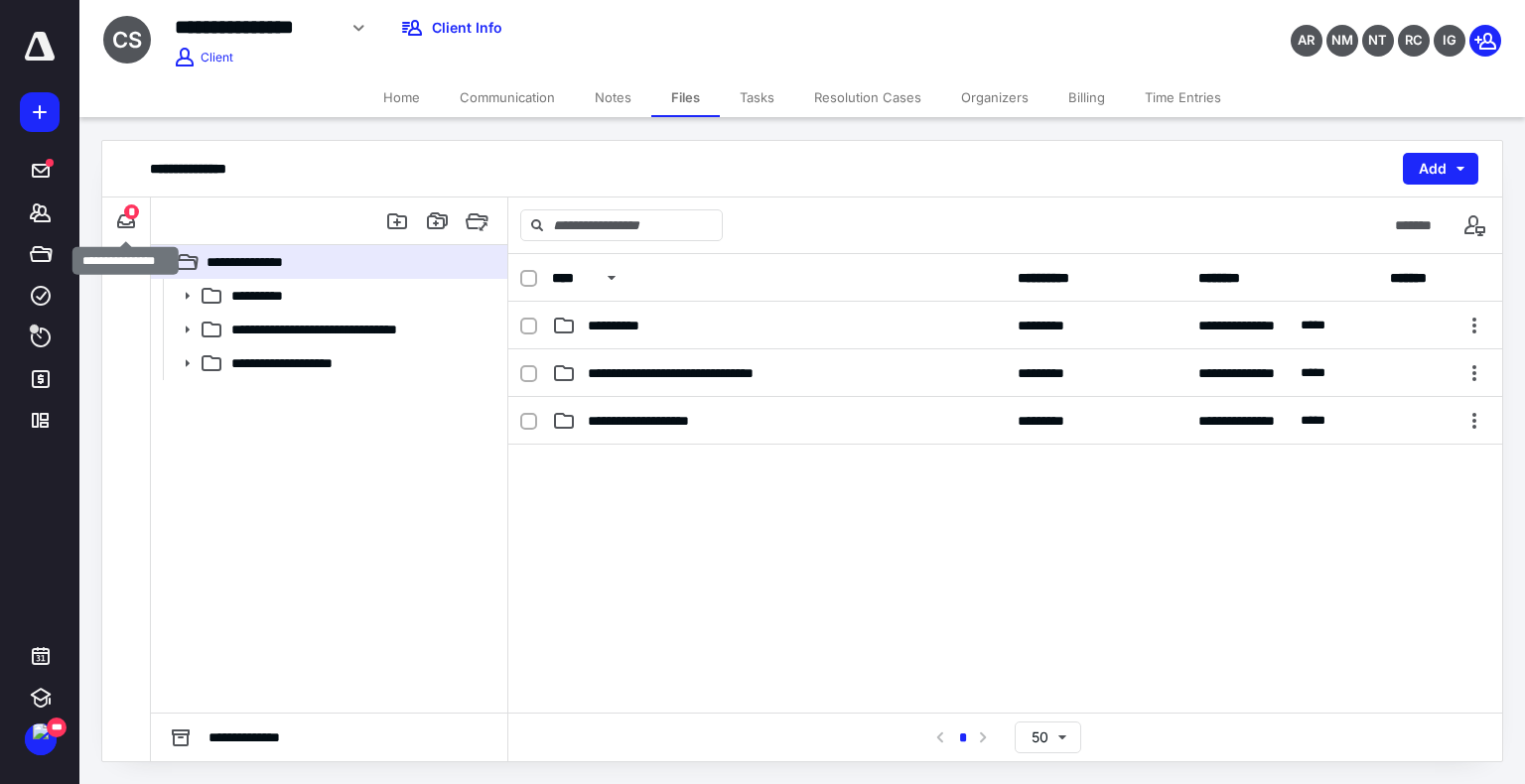 click on "*" at bounding box center (131, 211) 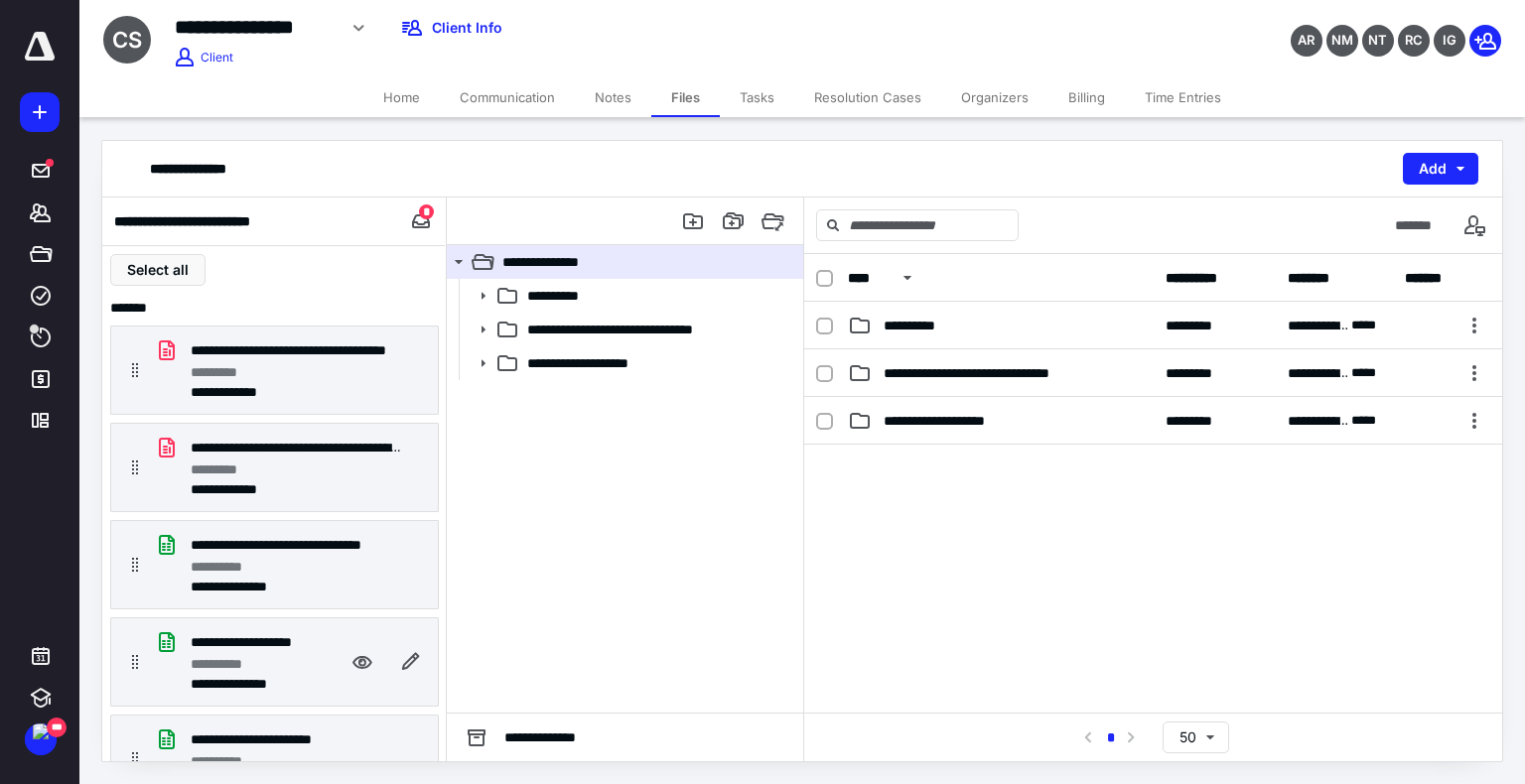 scroll, scrollTop: 107, scrollLeft: 0, axis: vertical 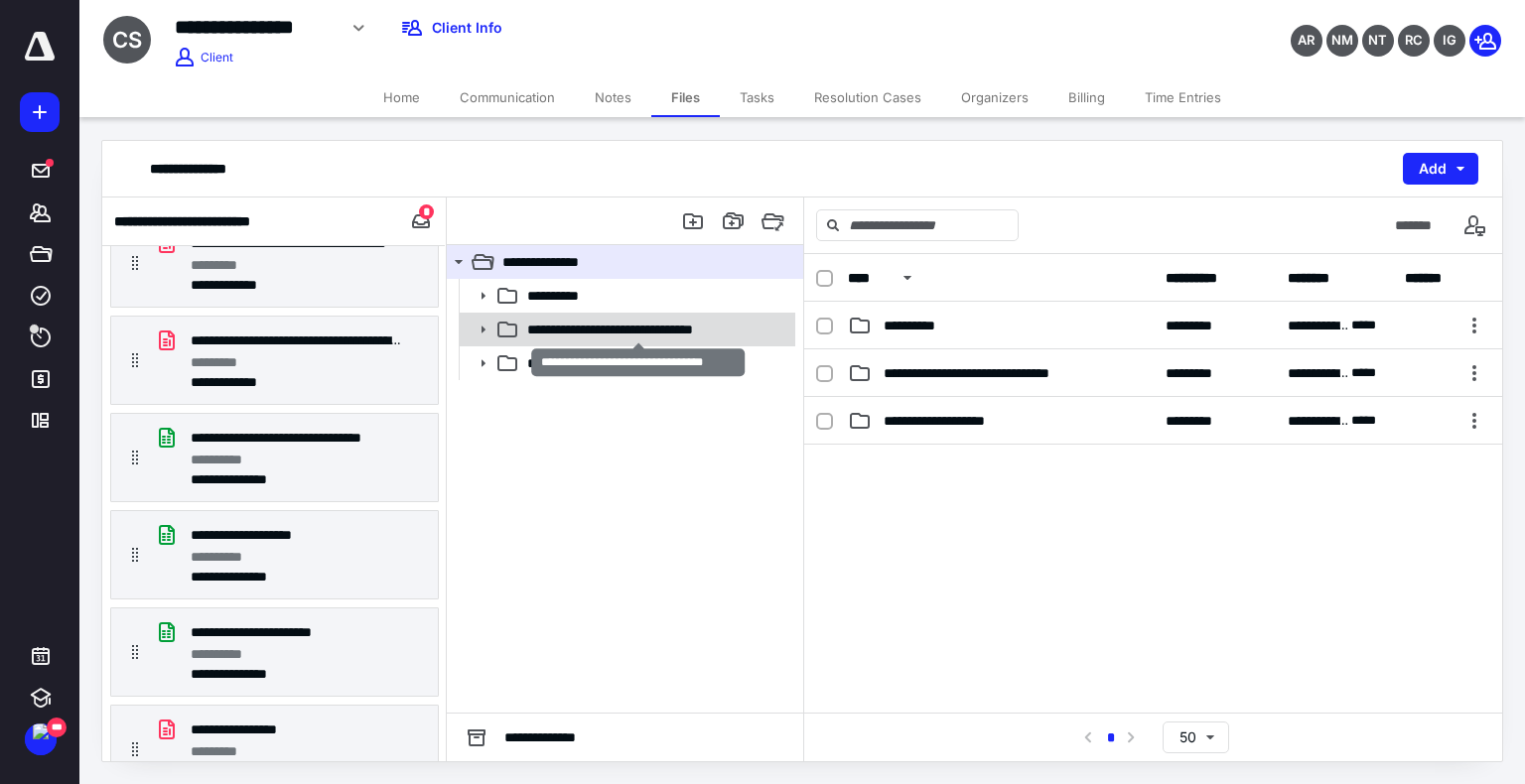 click on "**********" at bounding box center [638, 329] 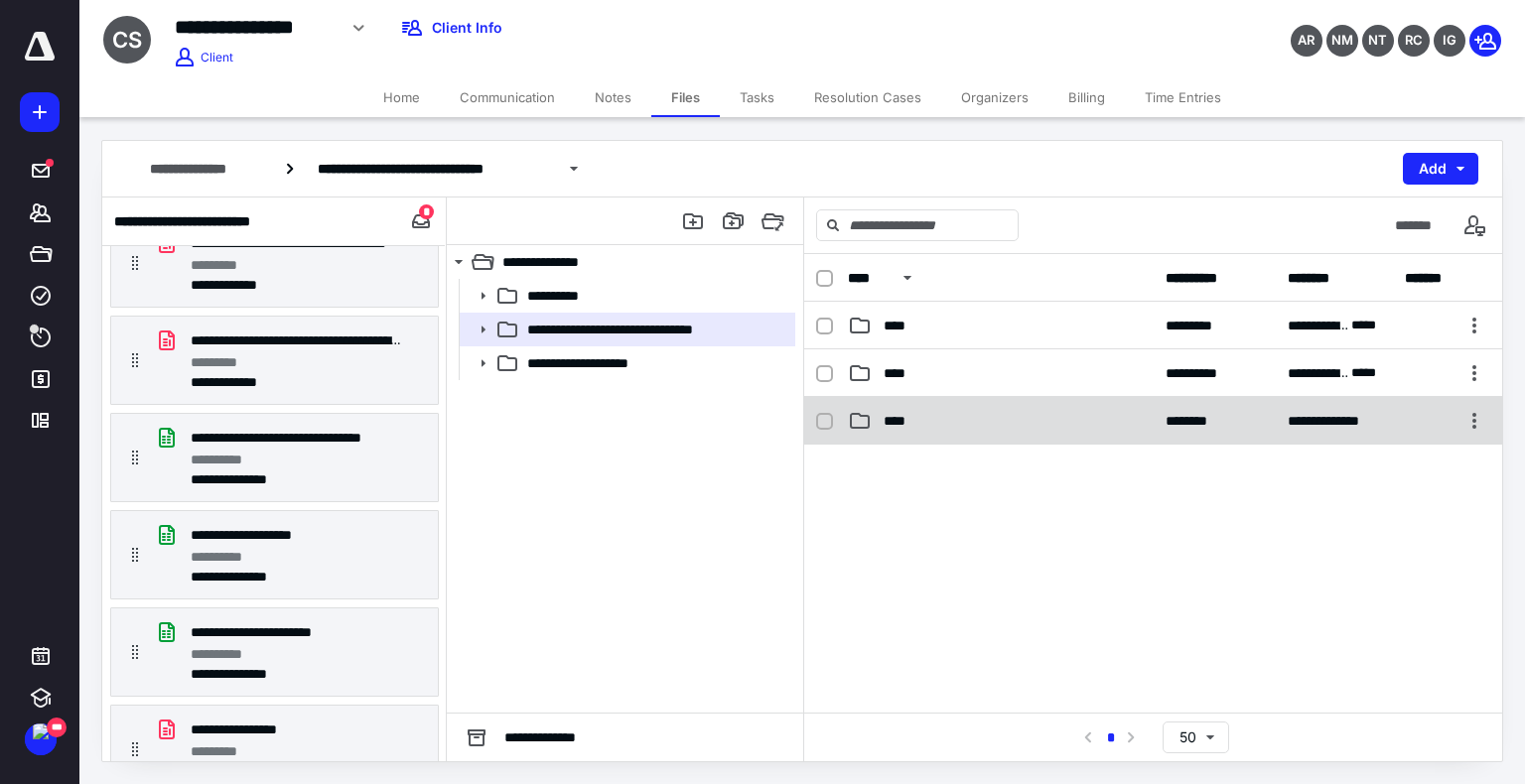 click on "****" at bounding box center (1001, 421) 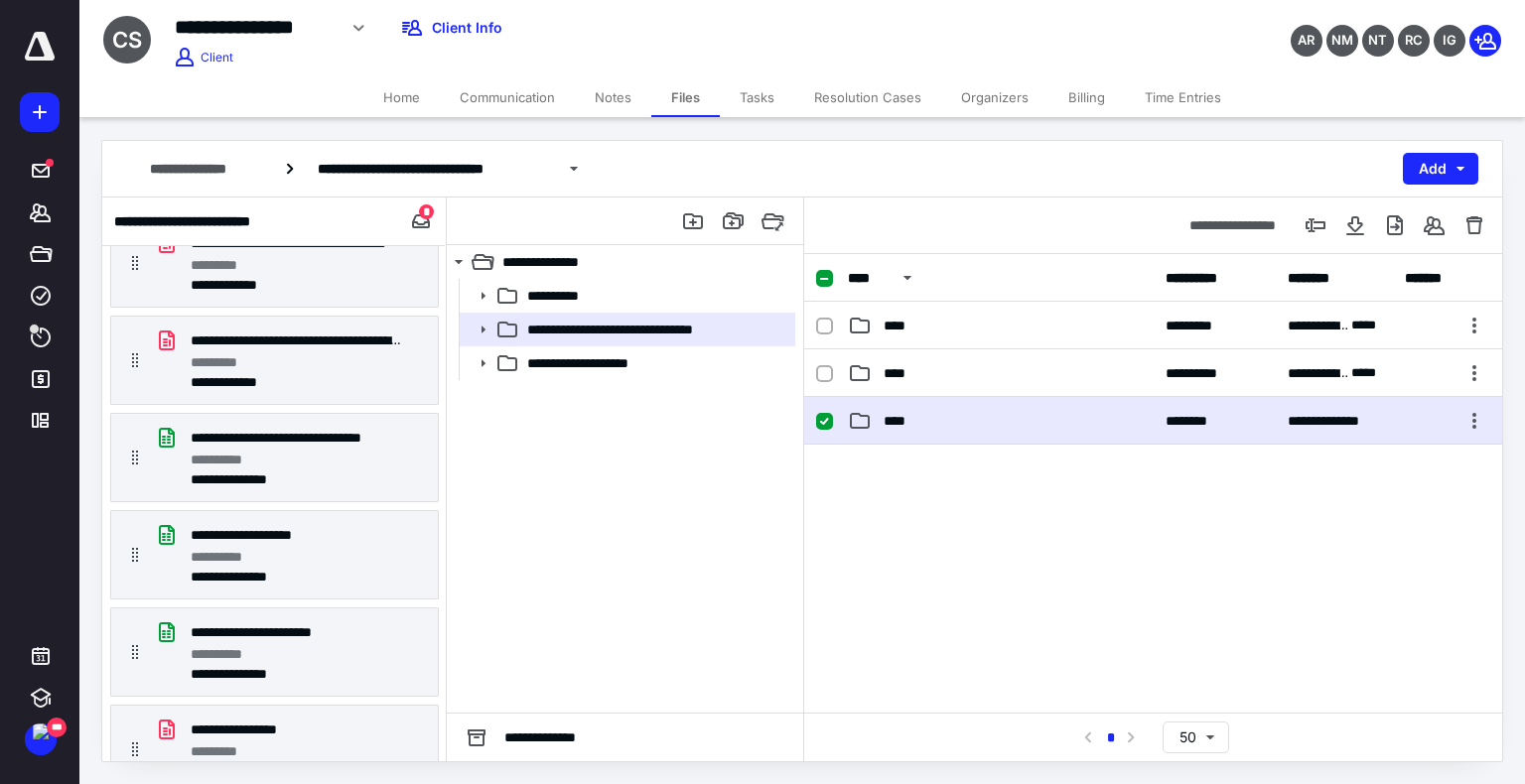 click on "****" at bounding box center (1001, 421) 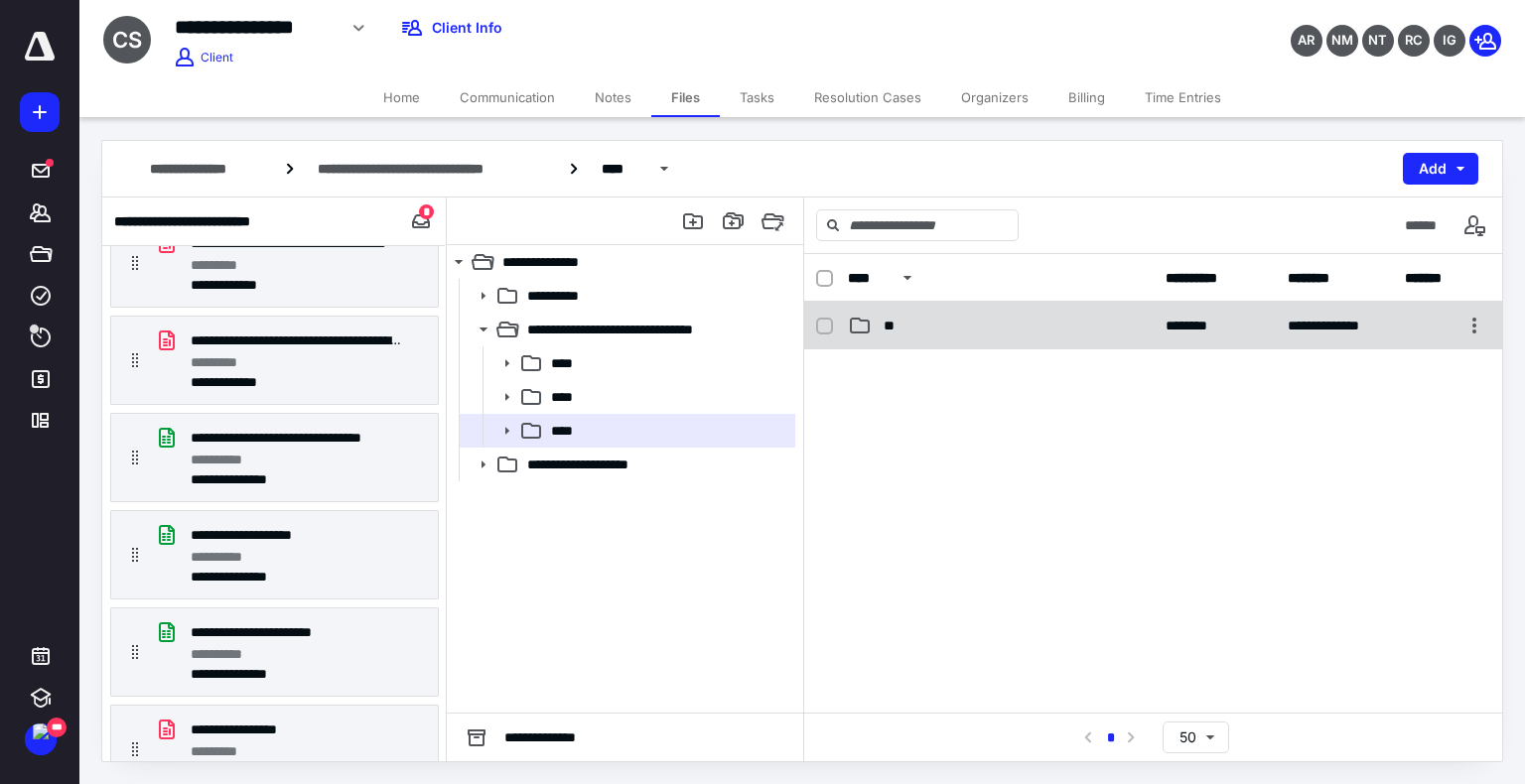 click on "**********" at bounding box center (1153, 326) 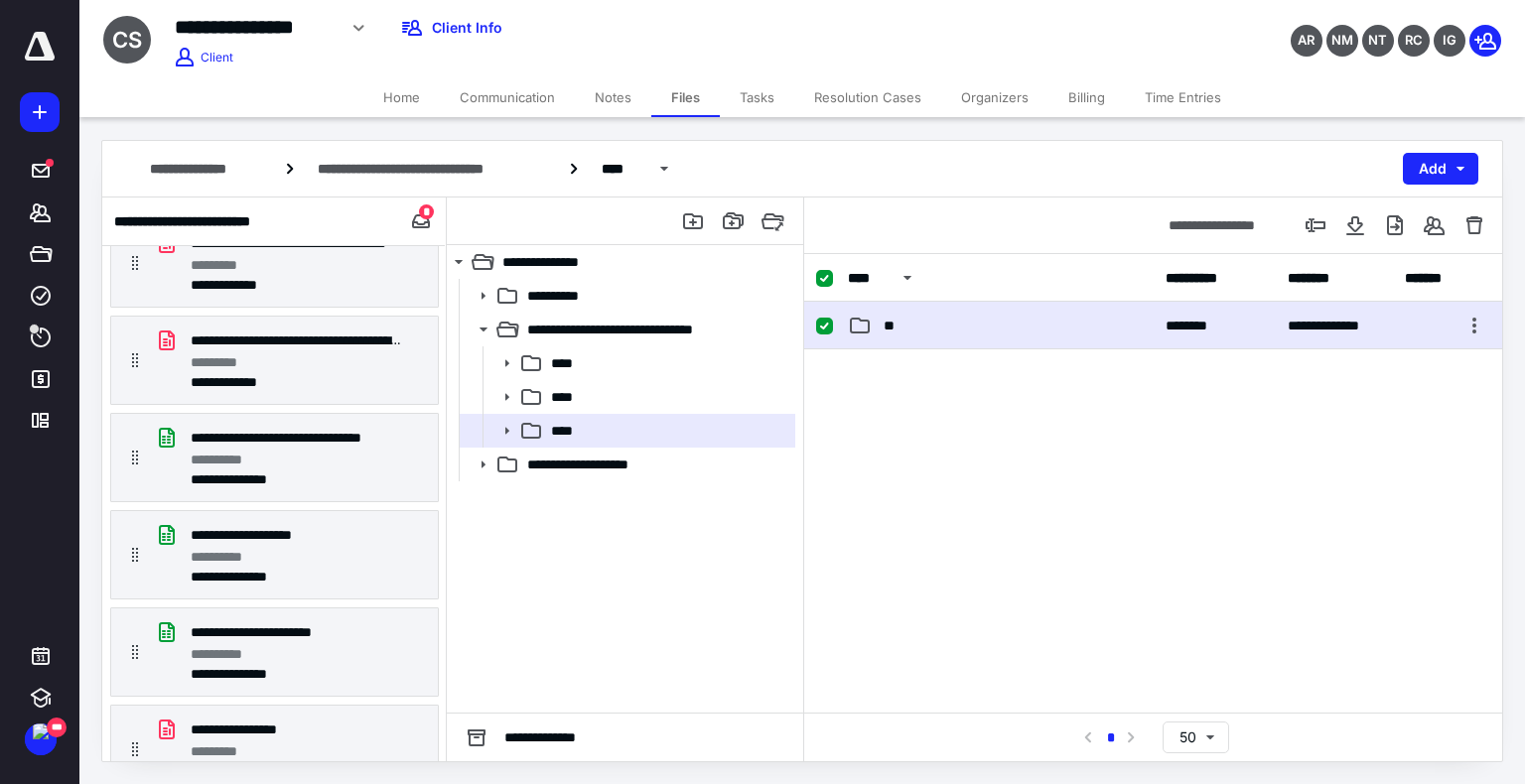 click on "**********" at bounding box center [1153, 326] 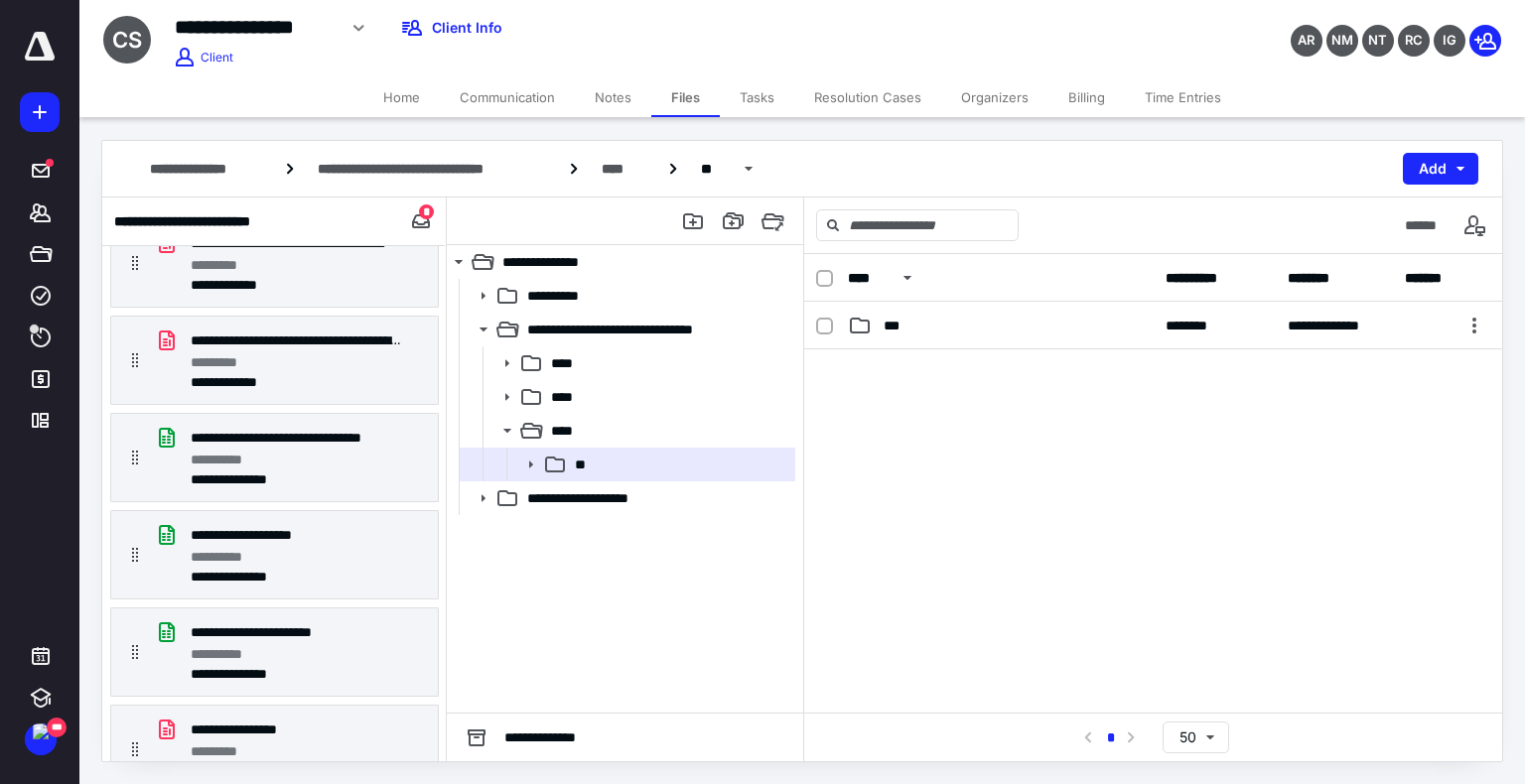 click on "**********" at bounding box center (1153, 326) 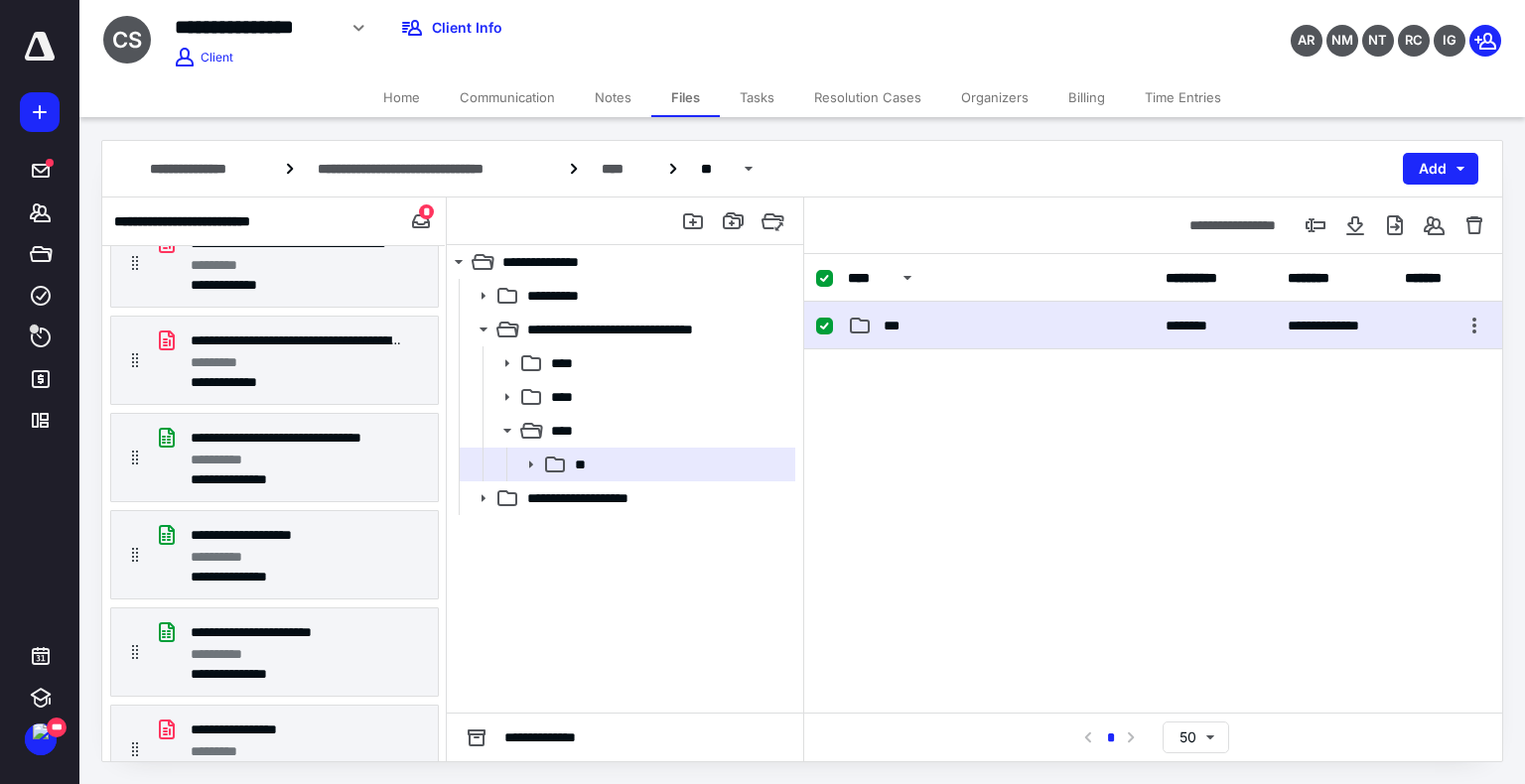 click on "**********" at bounding box center (1153, 326) 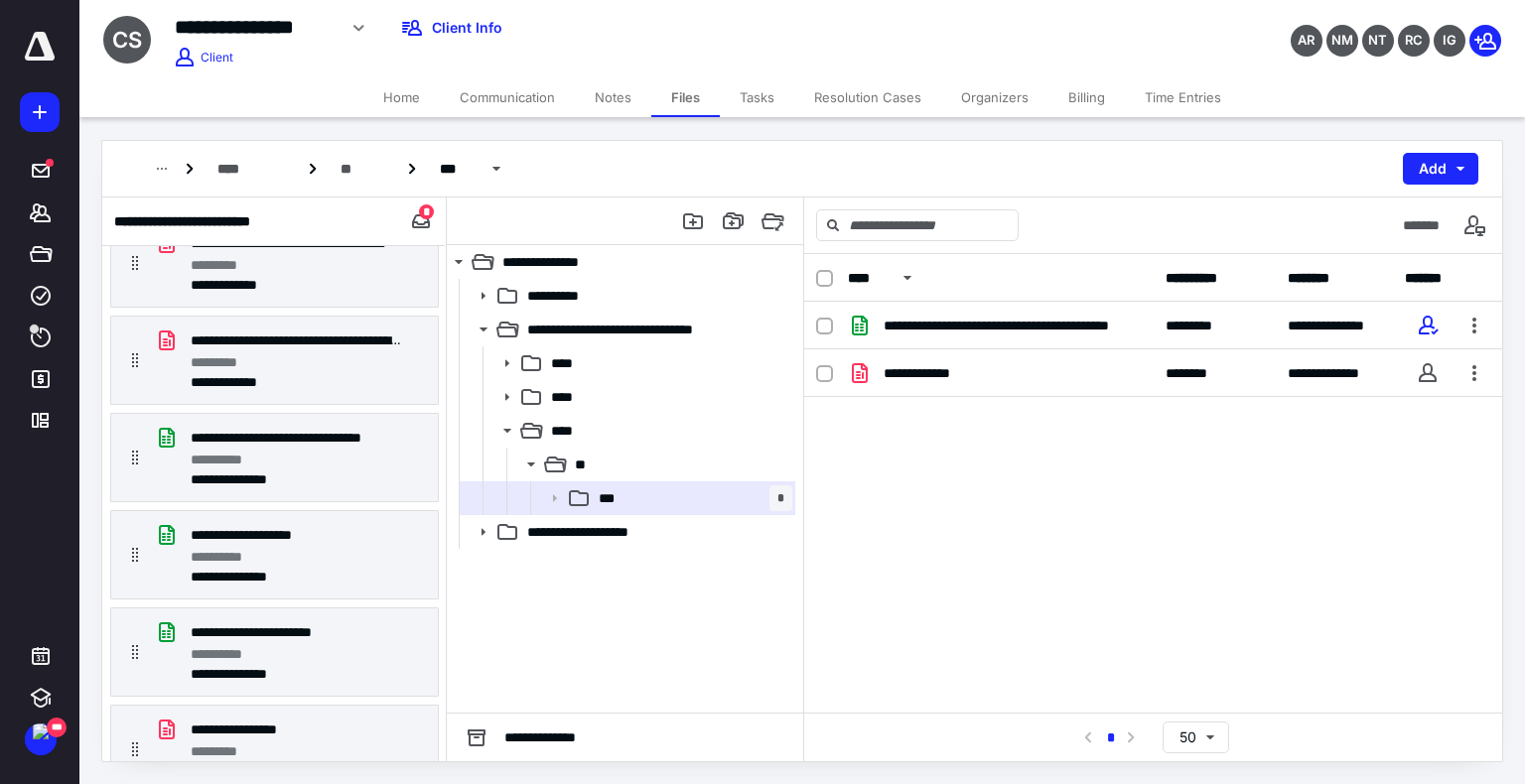 click on "**********" at bounding box center [1153, 326] 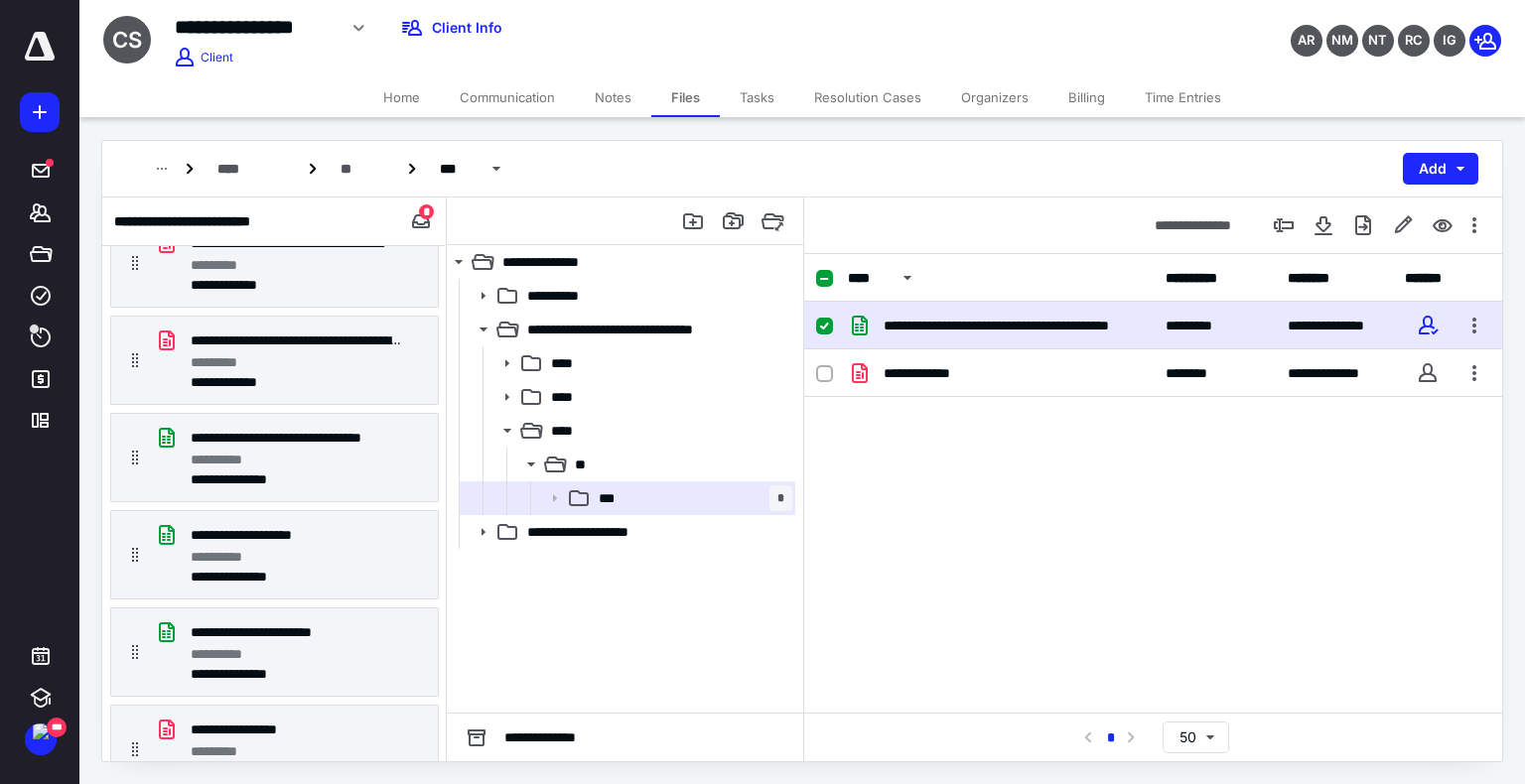 click on "**********" at bounding box center [1153, 326] 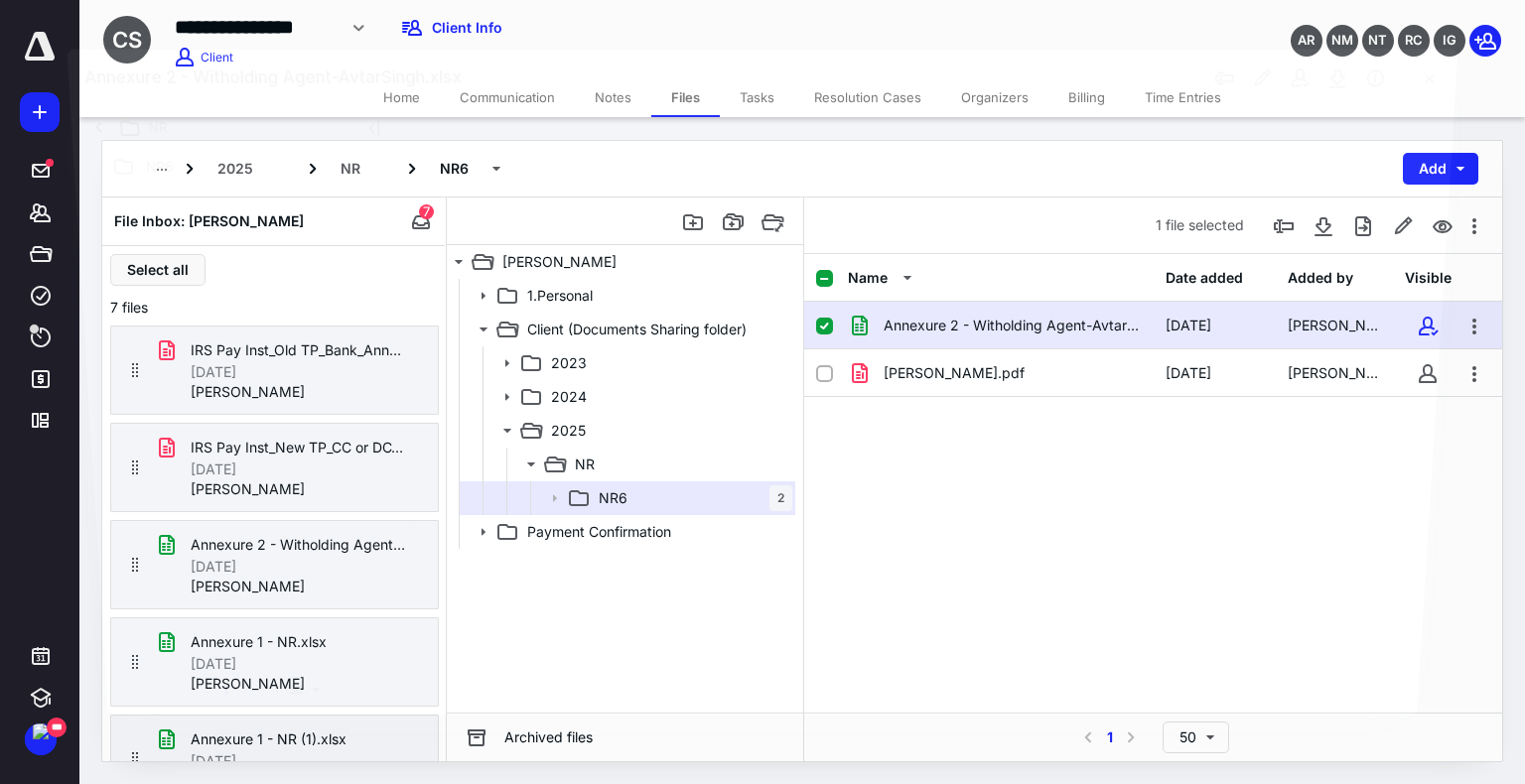 scroll, scrollTop: 107, scrollLeft: 0, axis: vertical 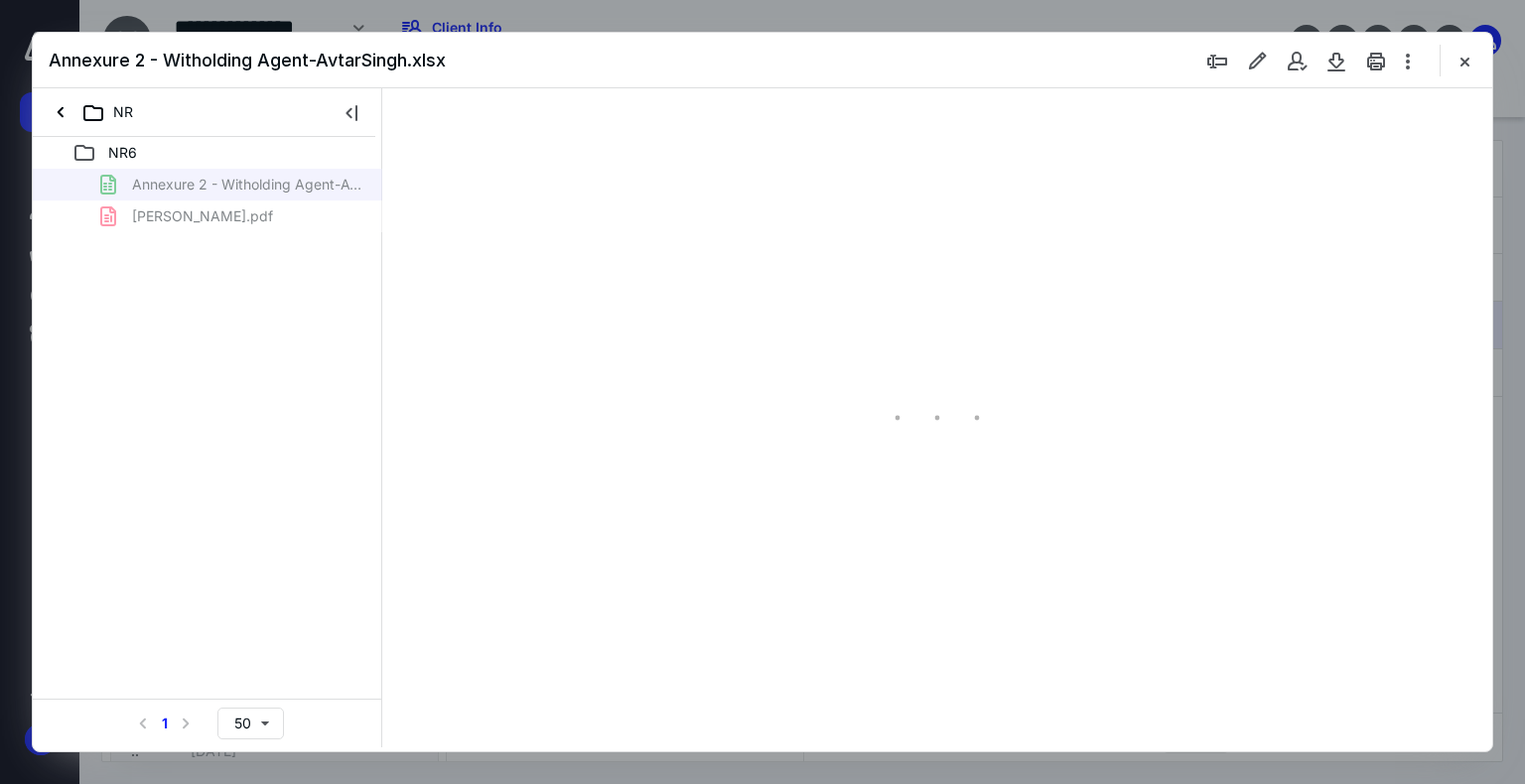 type on "142" 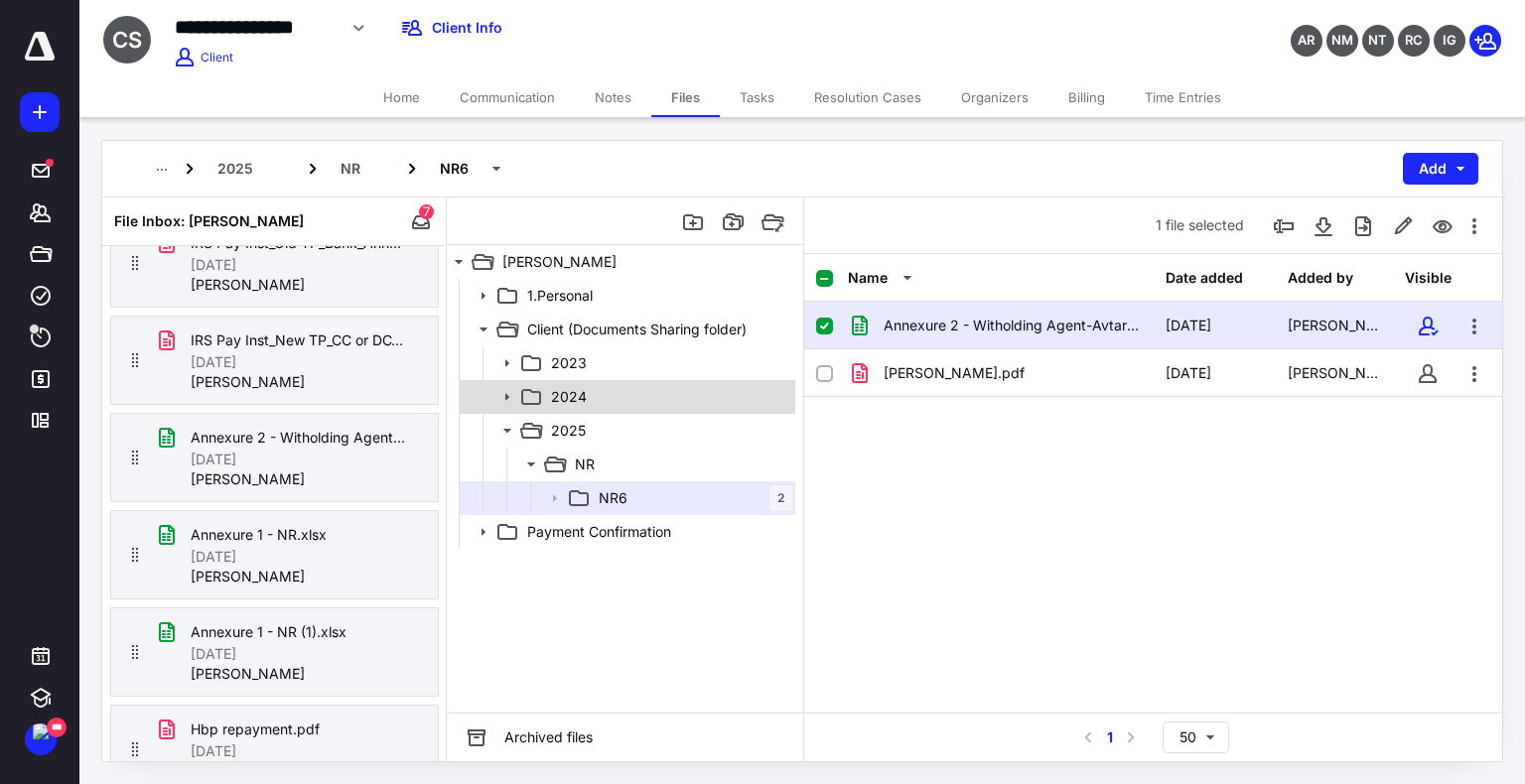 click on "2024" at bounding box center [625, 397] 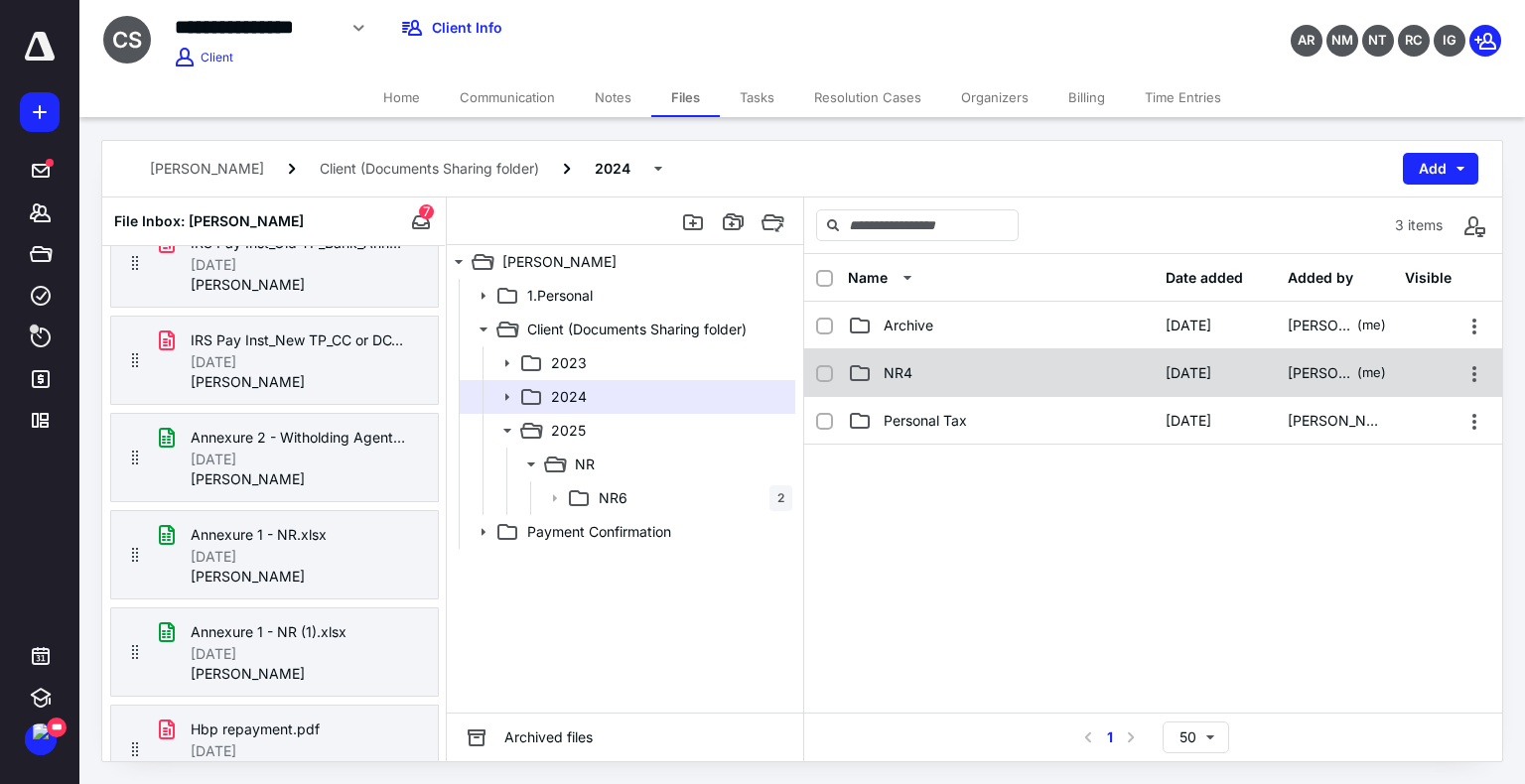 click on "NR4 [DATE] [PERSON_NAME]  (me)" at bounding box center (1153, 373) 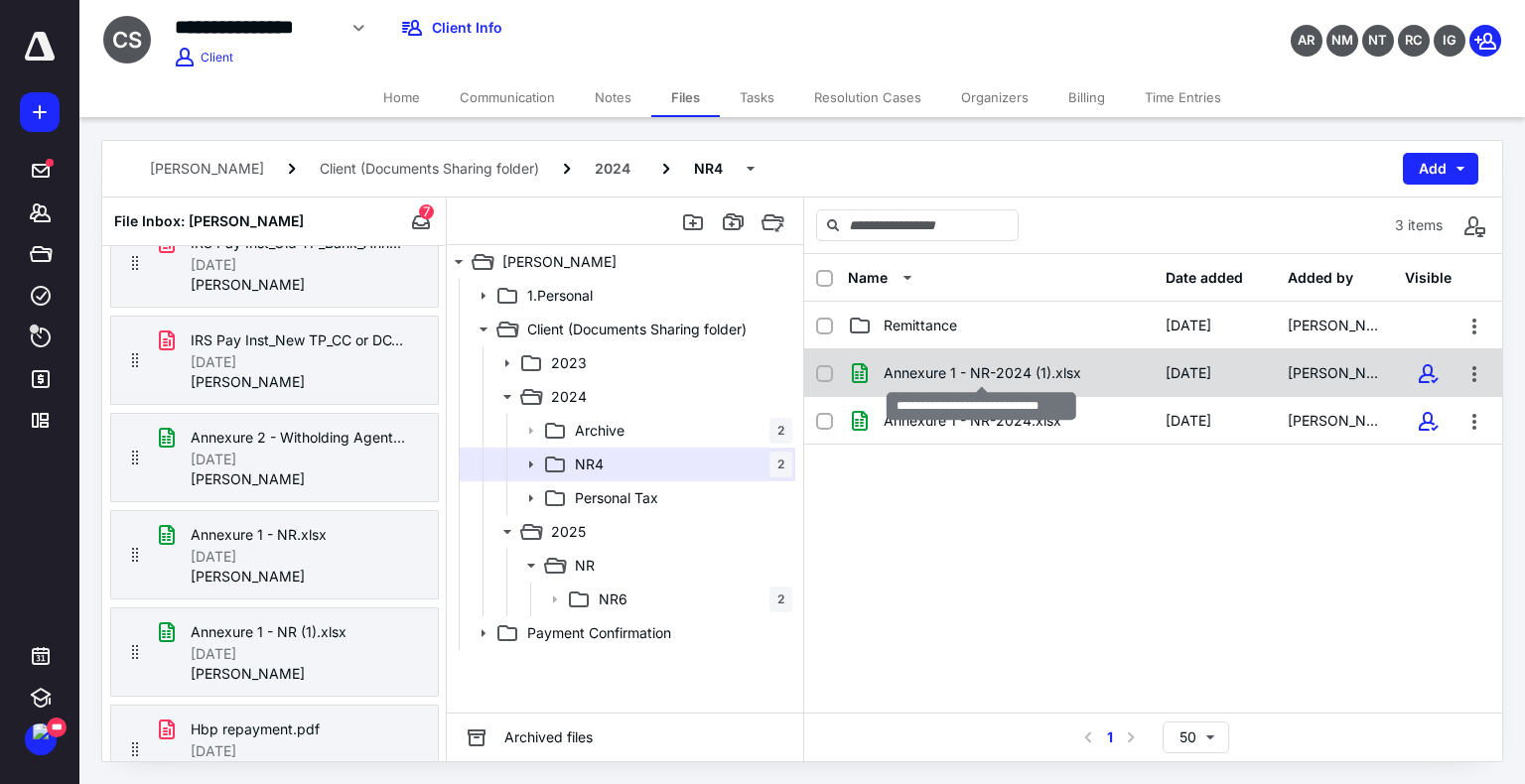 click on "Annexure 1 - NR-2024 (1).xlsx" at bounding box center (982, 373) 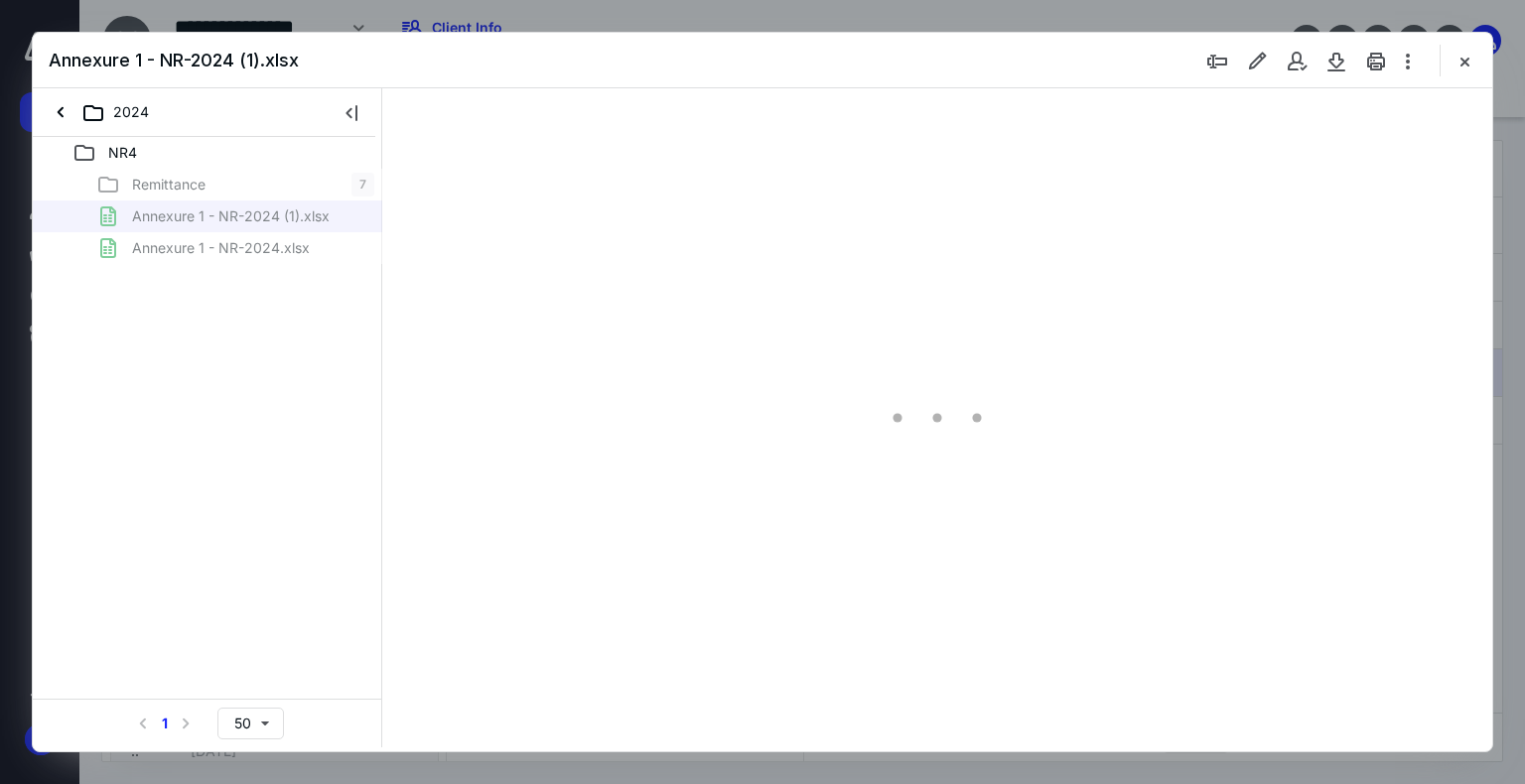 scroll, scrollTop: 0, scrollLeft: 0, axis: both 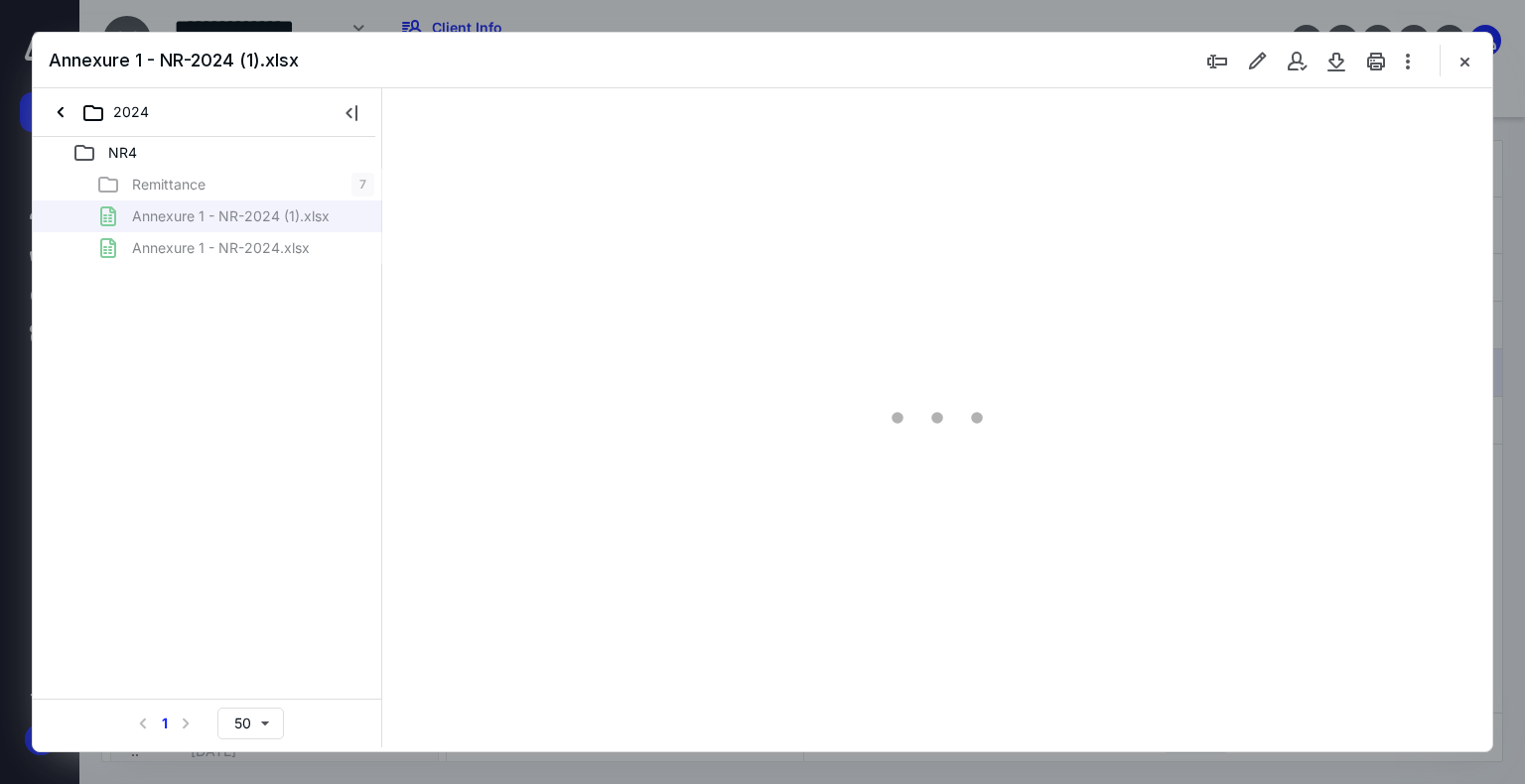 type on "17" 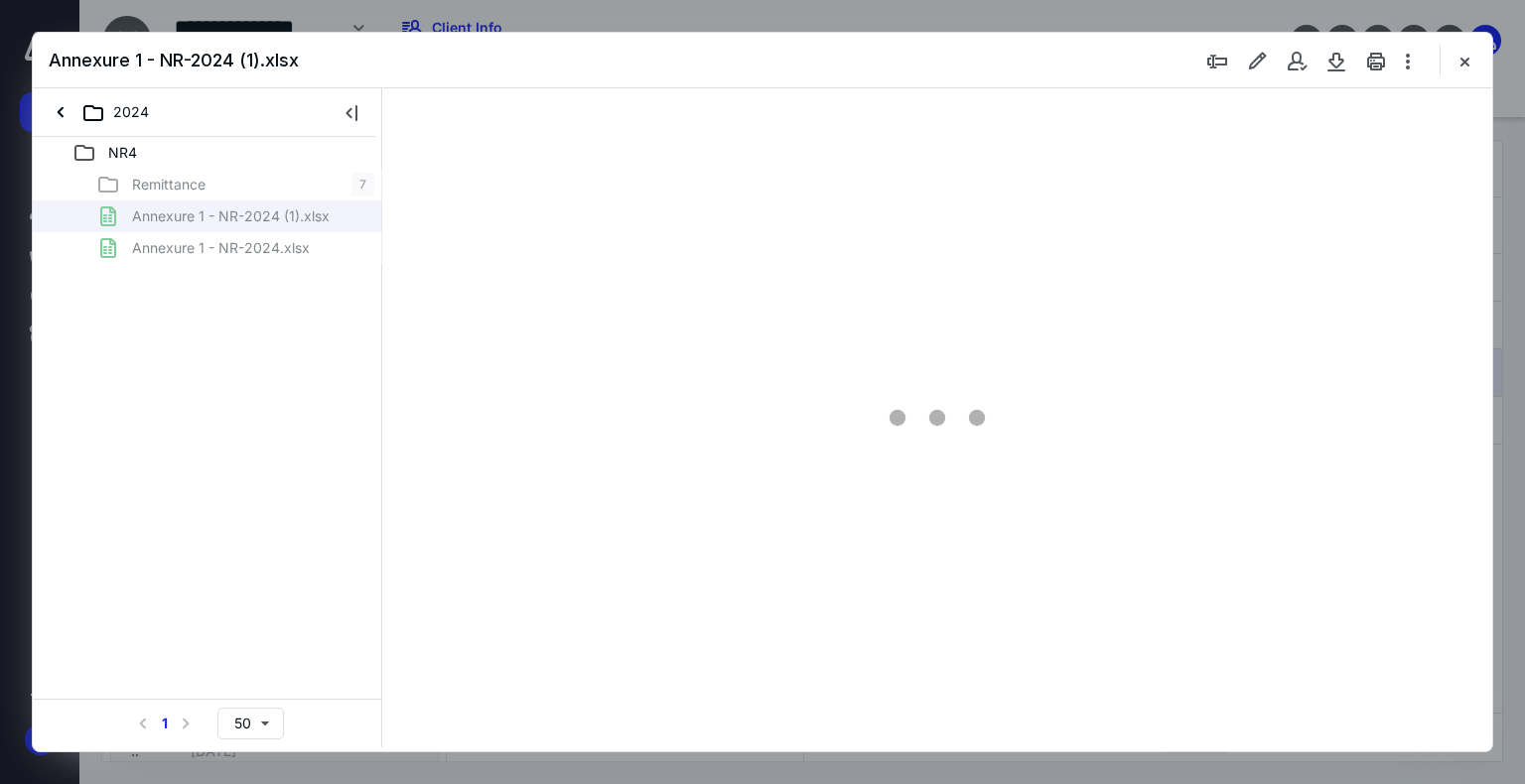 scroll, scrollTop: 75, scrollLeft: 0, axis: vertical 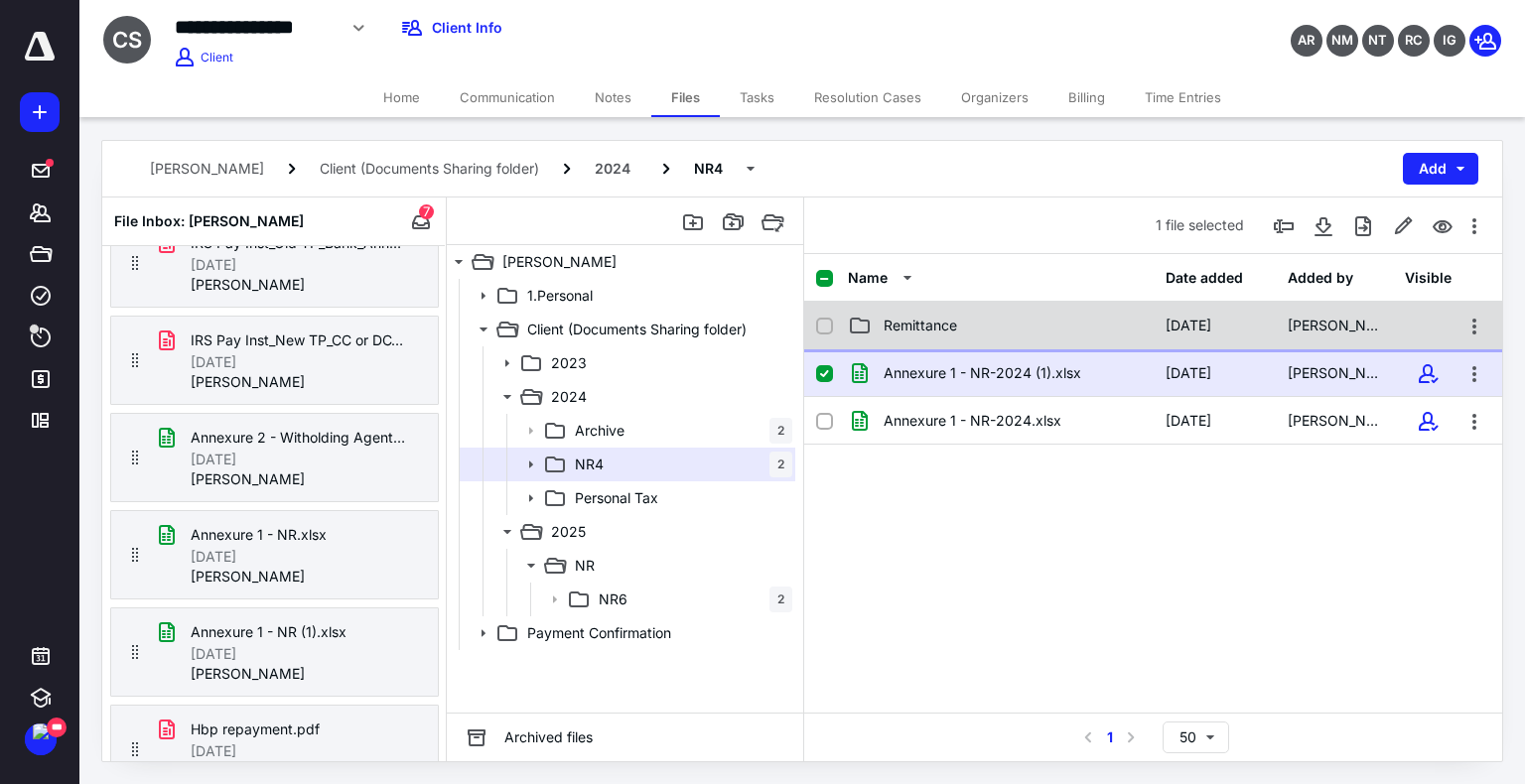 click on "Remittance [DATE] [PERSON_NAME]" at bounding box center [1153, 326] 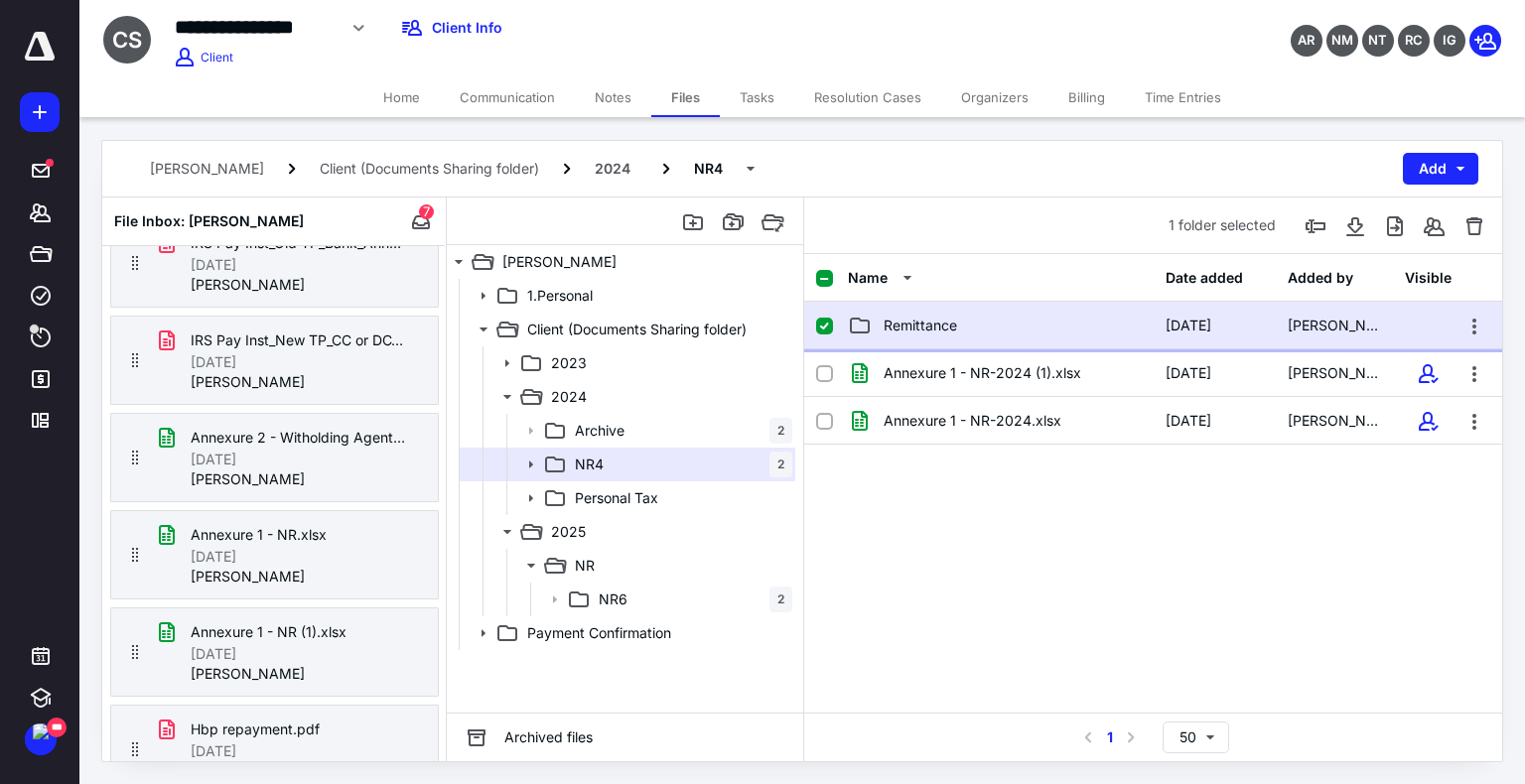 click on "Remittance [DATE] [PERSON_NAME]" at bounding box center (1153, 326) 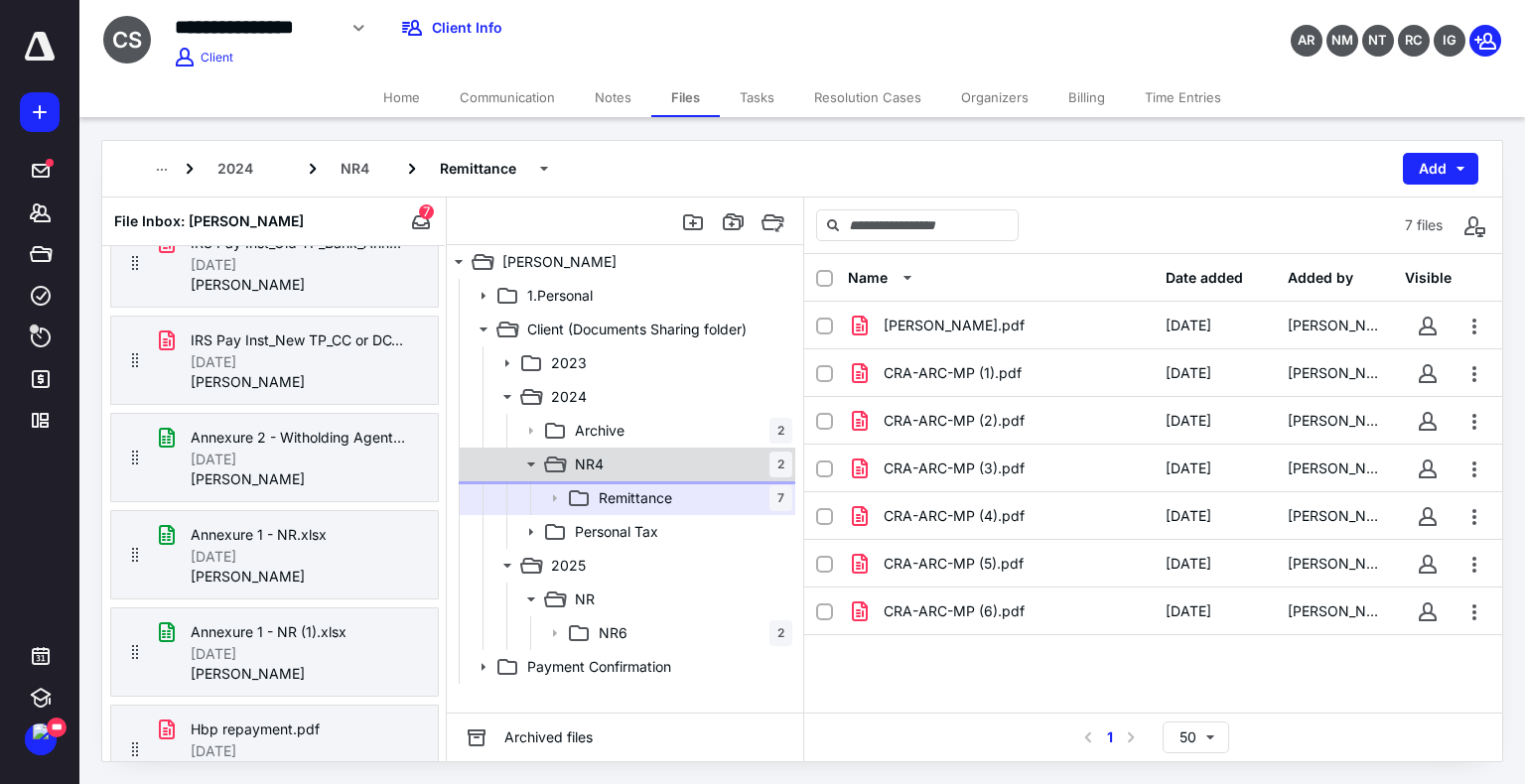click on "NR4 2" at bounding box center [679, 464] 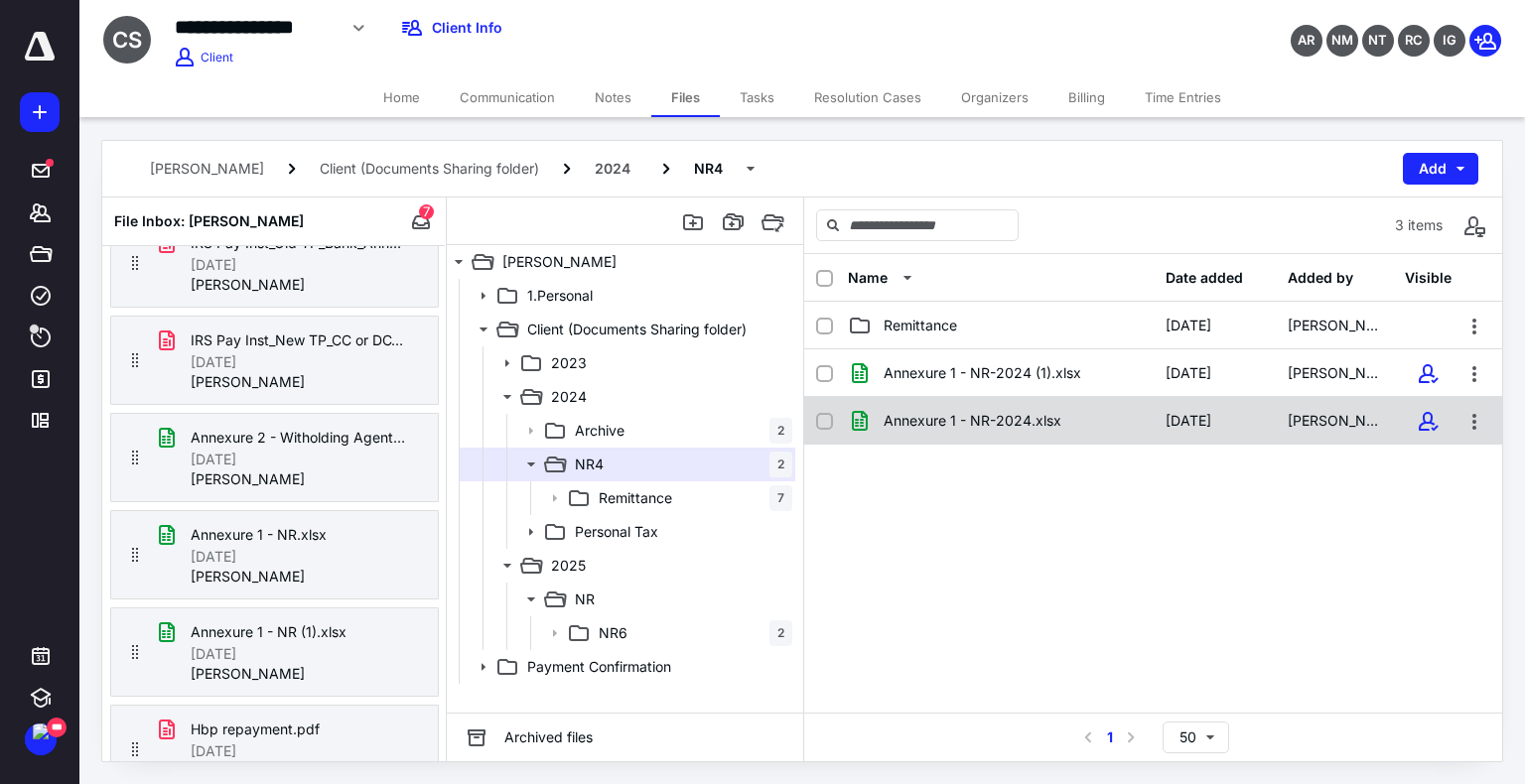 click on "Annexure 1 - NR-2024.xlsx [DATE] [PERSON_NAME]" at bounding box center [1153, 421] 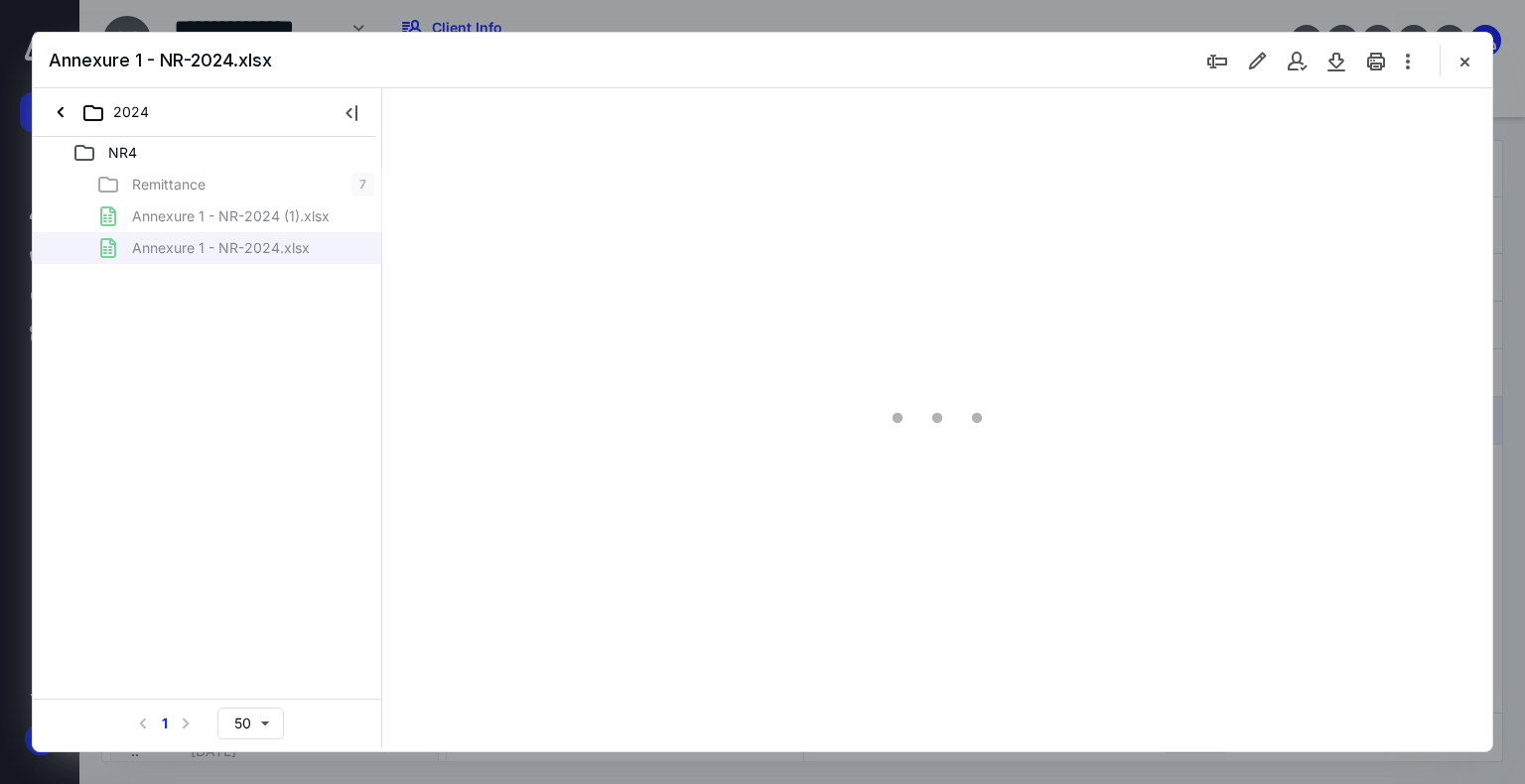scroll, scrollTop: 0, scrollLeft: 0, axis: both 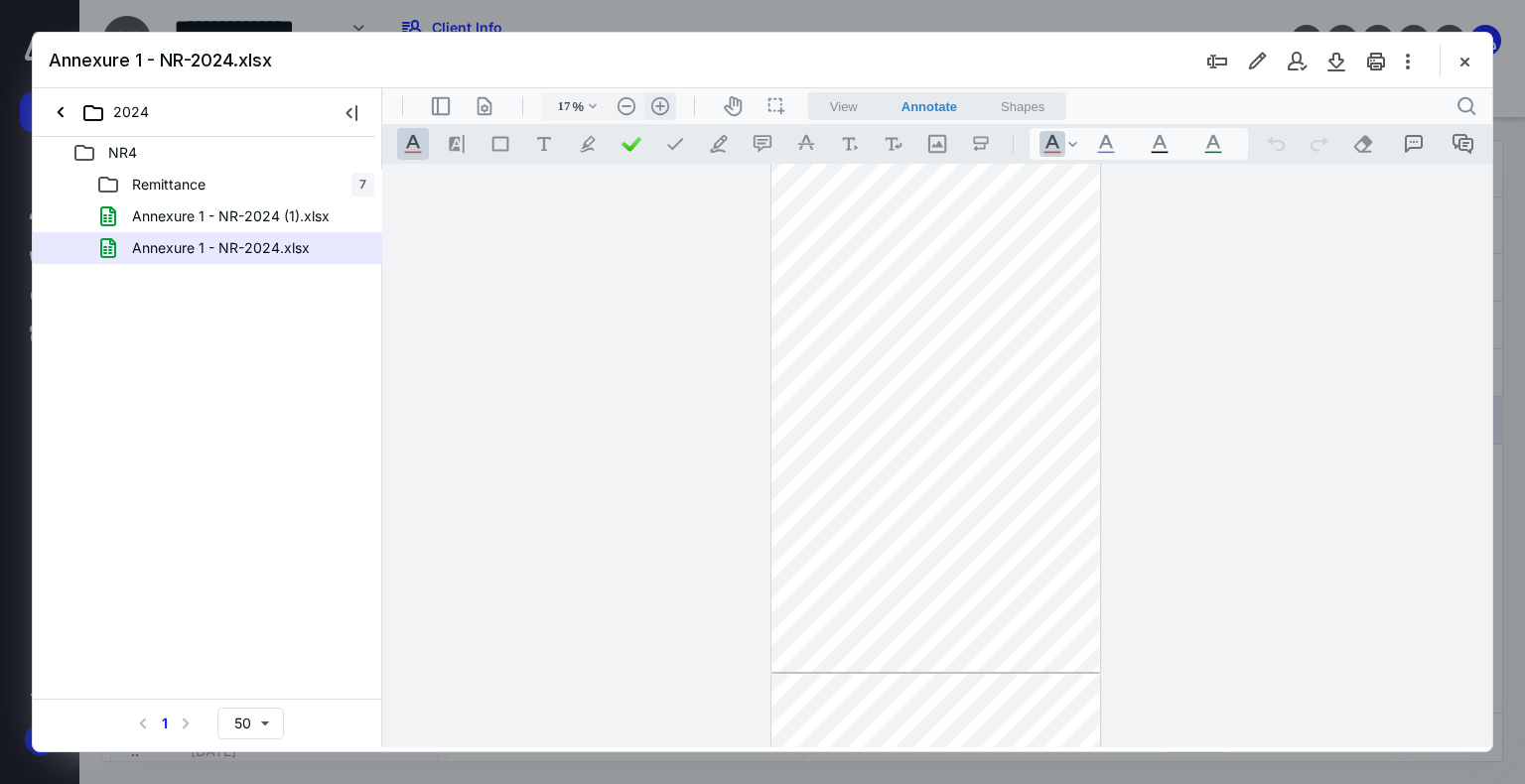 click on ".cls-1{fill:#abb0c4;} icon - header - zoom - in - line" at bounding box center (660, 106) 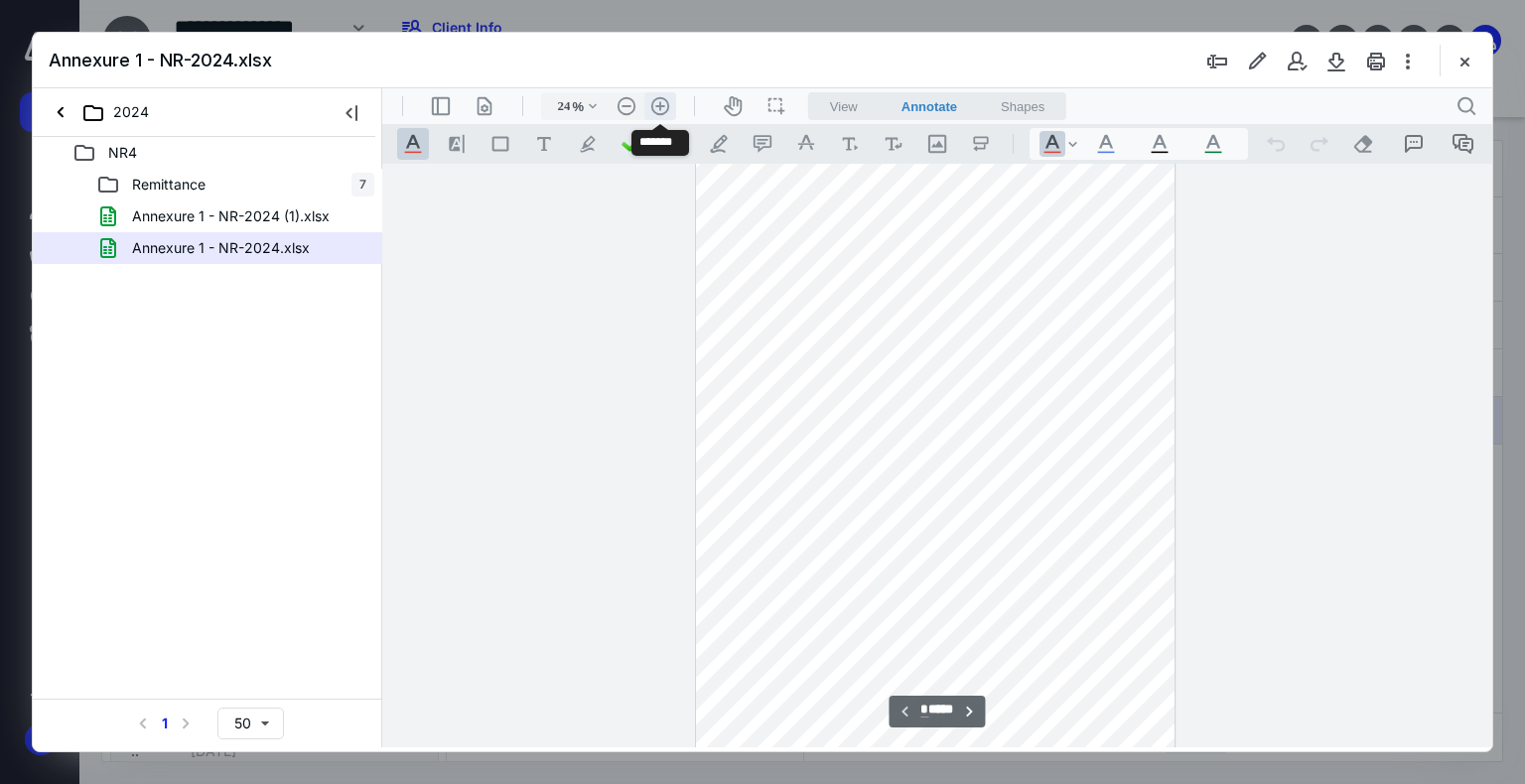 click on ".cls-1{fill:#abb0c4;} icon - header - zoom - in - line" at bounding box center (660, 106) 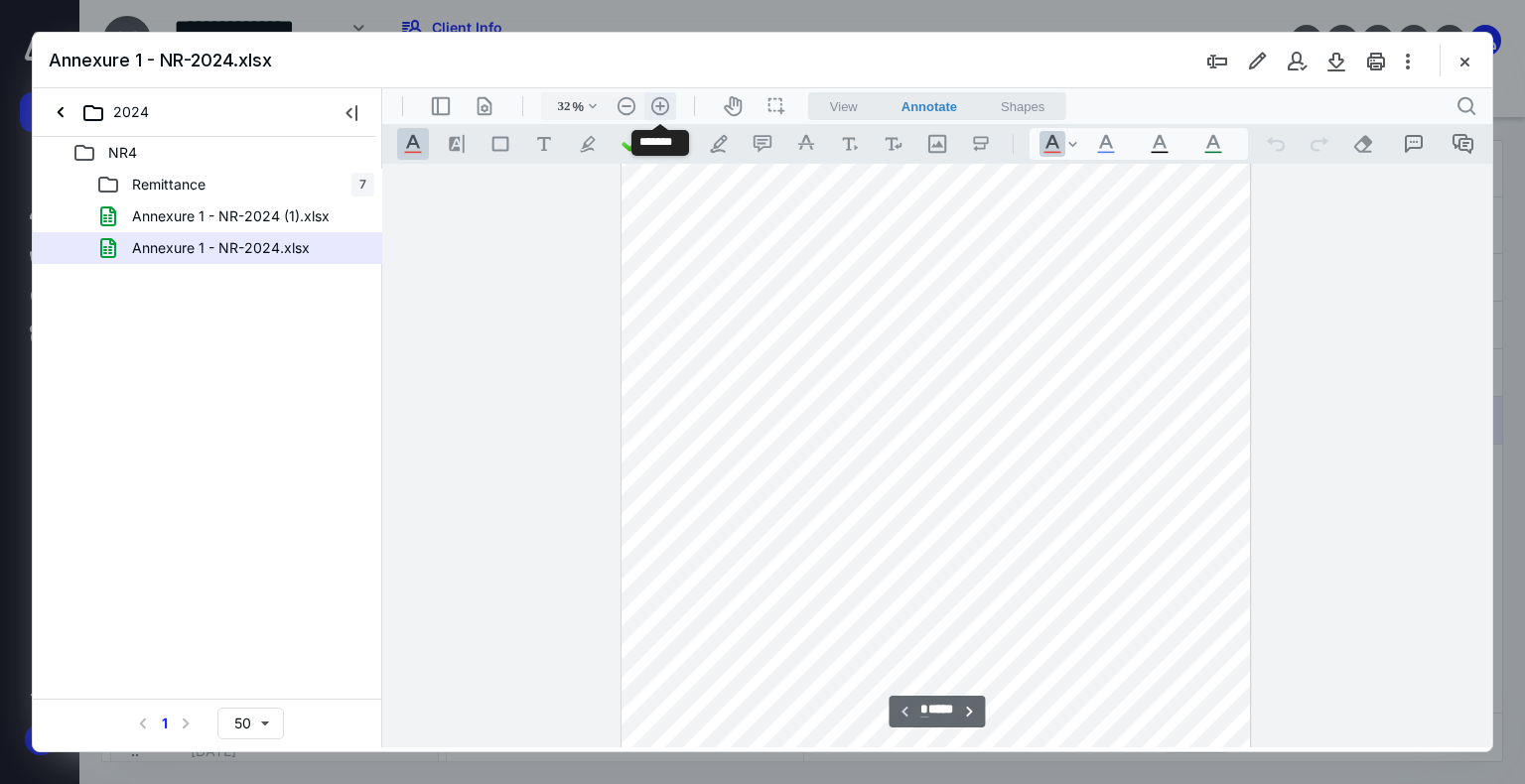 scroll, scrollTop: 376, scrollLeft: 0, axis: vertical 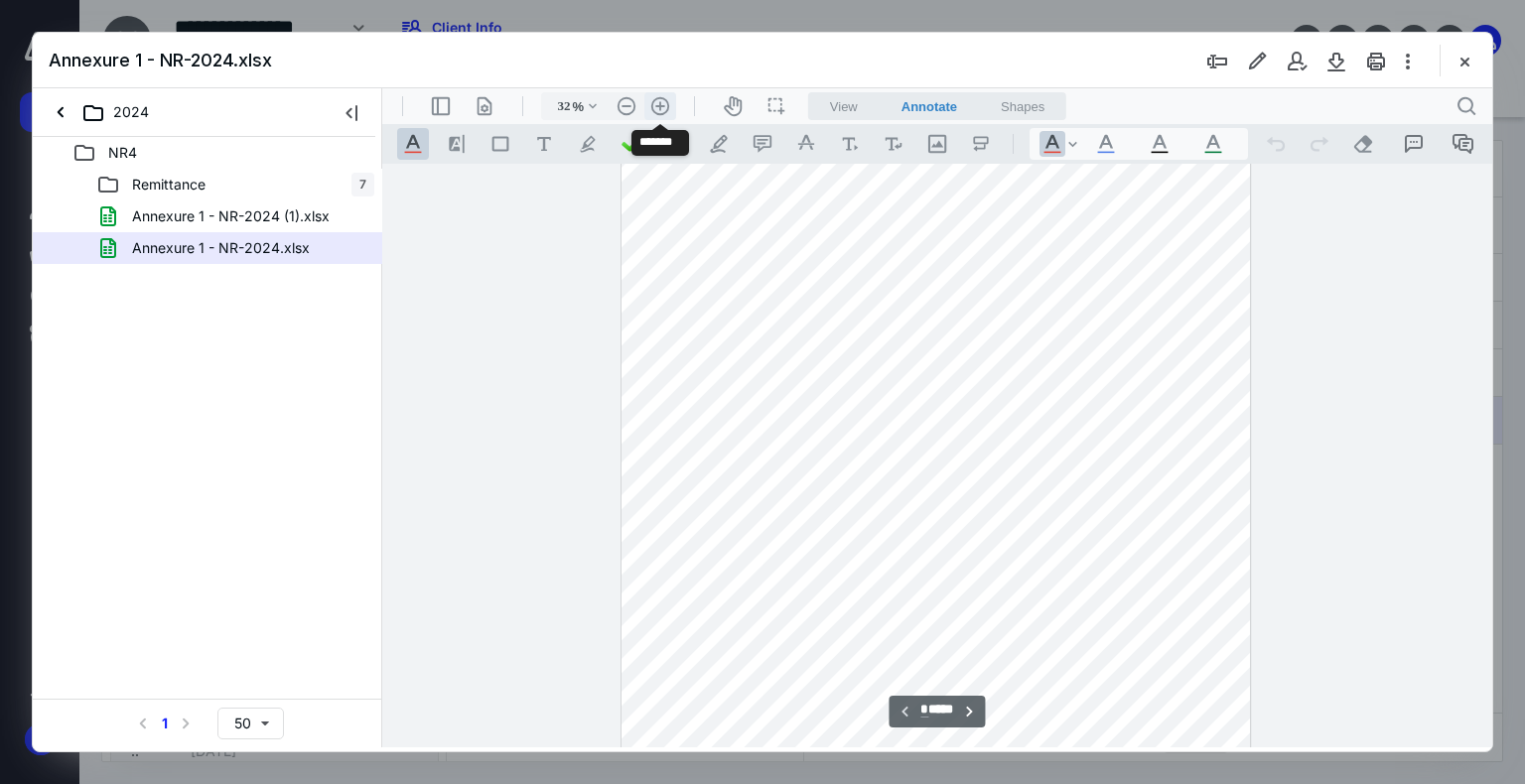 click on ".cls-1{fill:#abb0c4;} icon - header - zoom - in - line" at bounding box center (660, 106) 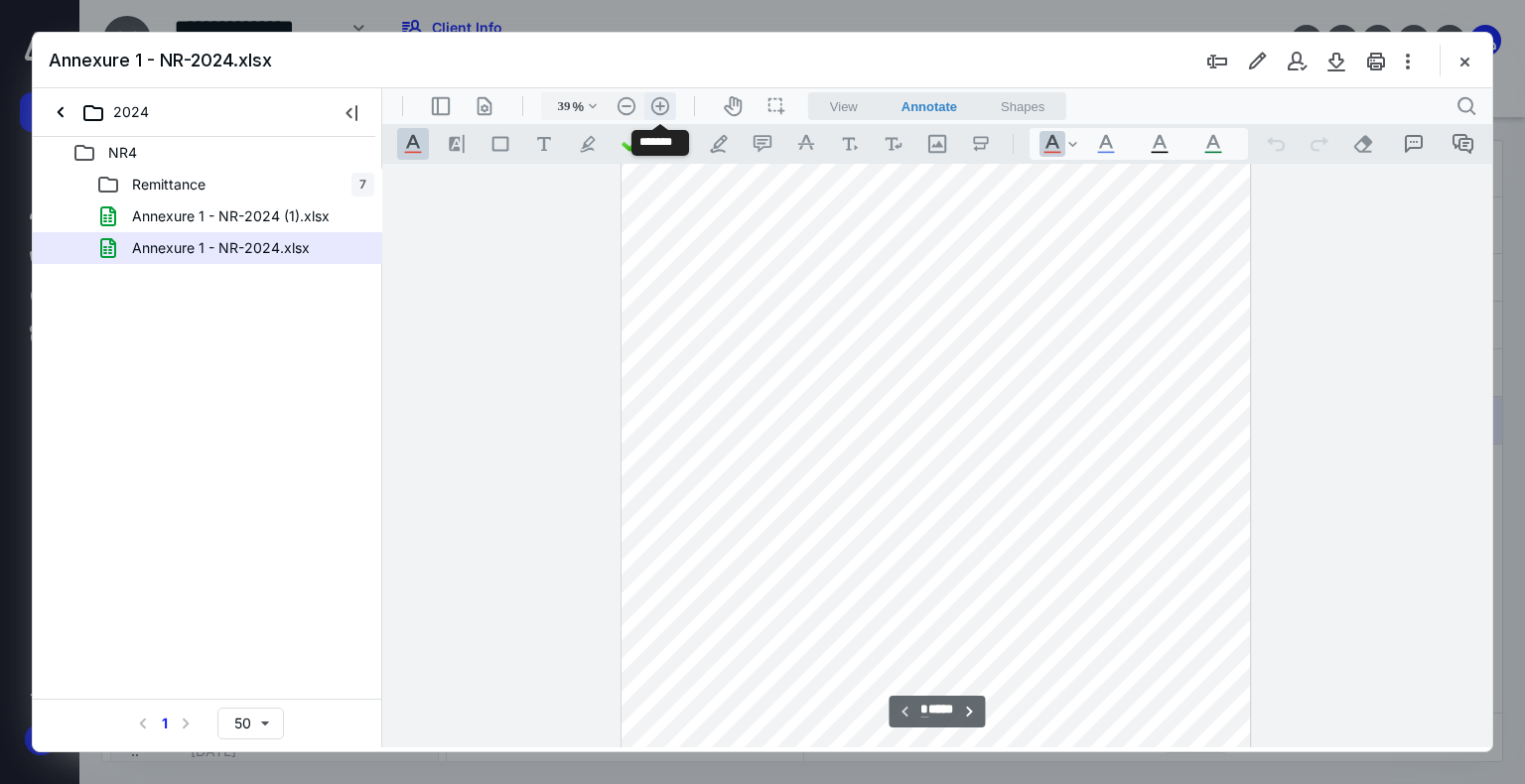 click on ".cls-1{fill:#abb0c4;} icon - header - zoom - in - line" at bounding box center (660, 106) 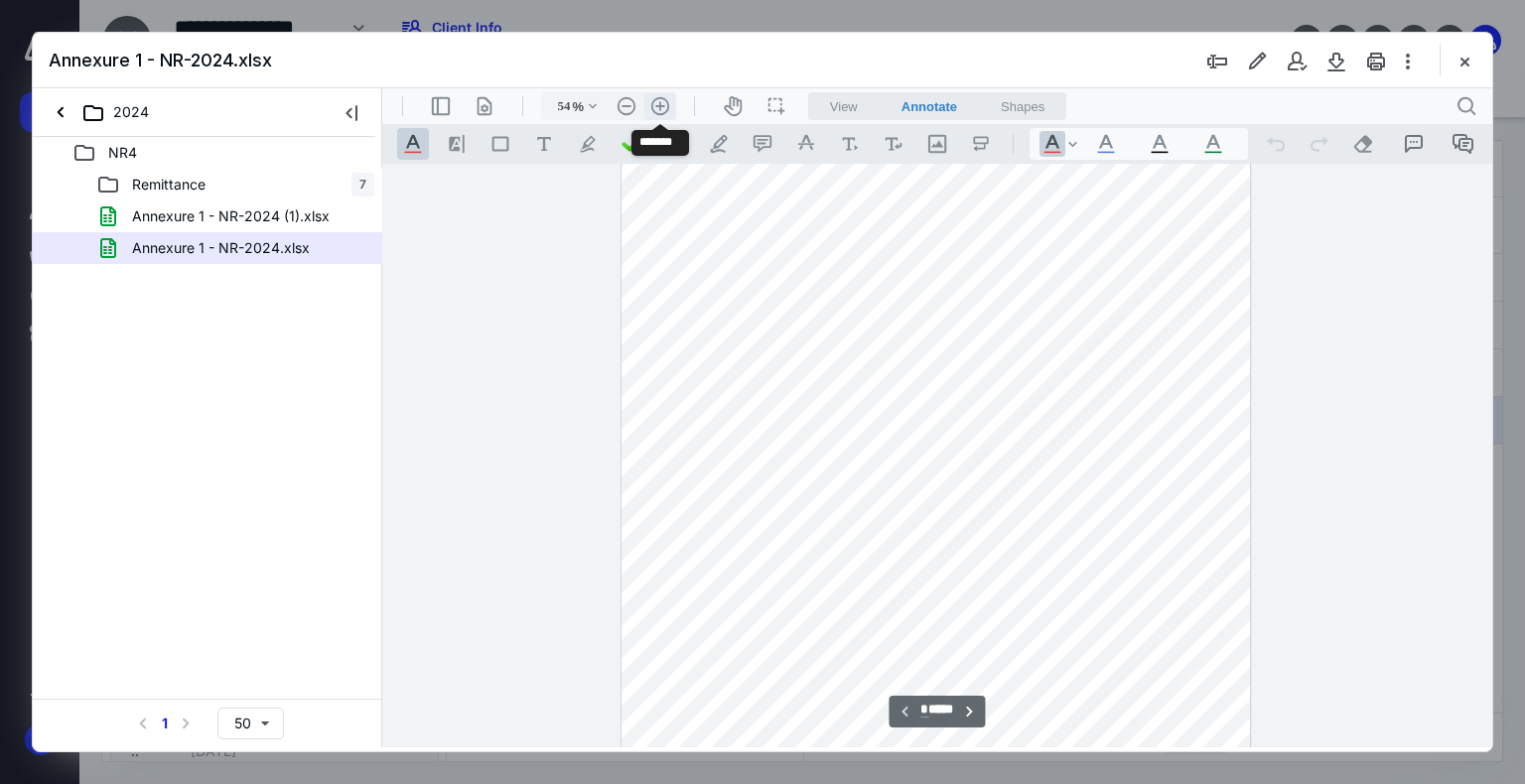 scroll, scrollTop: 826, scrollLeft: 0, axis: vertical 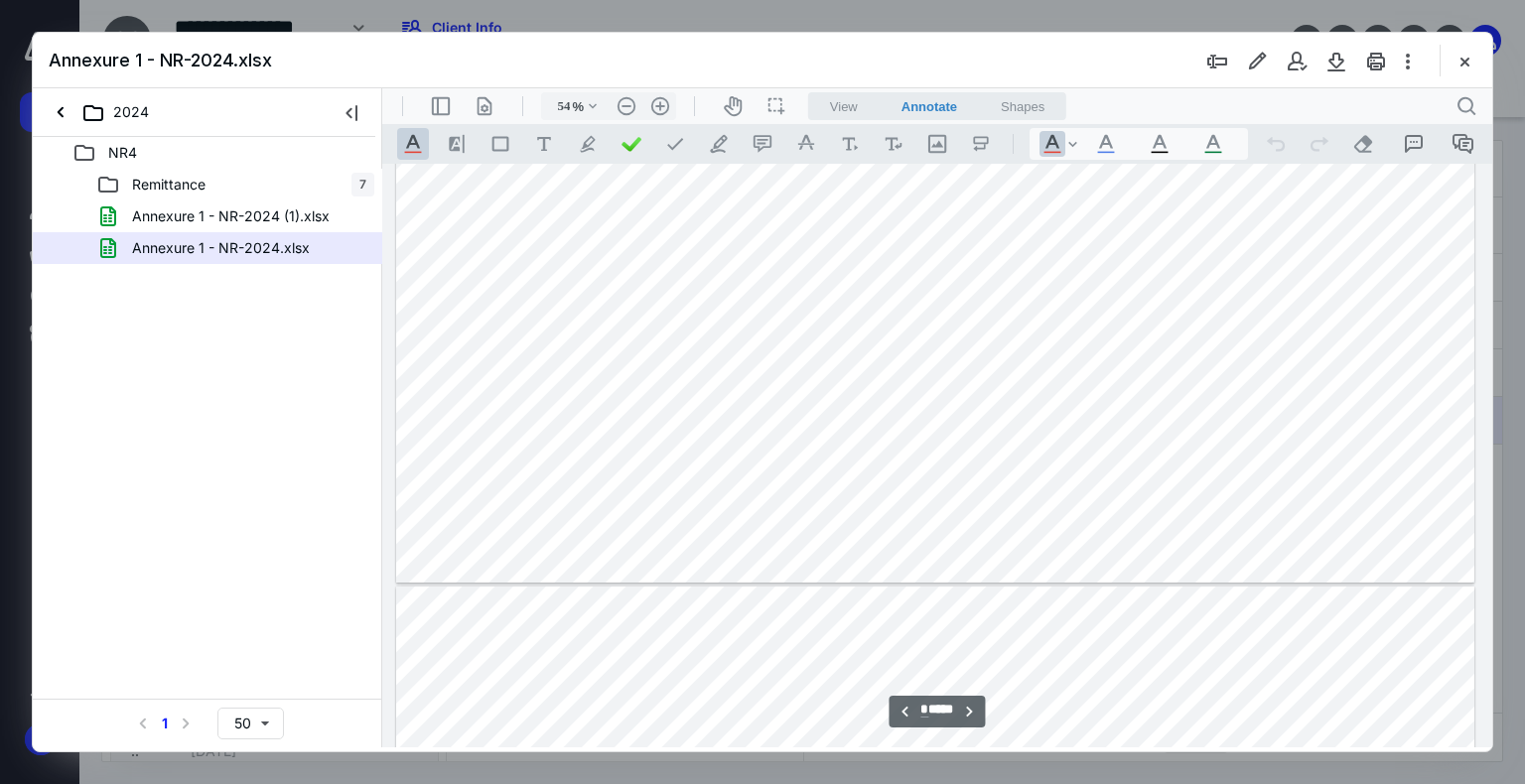 type on "*" 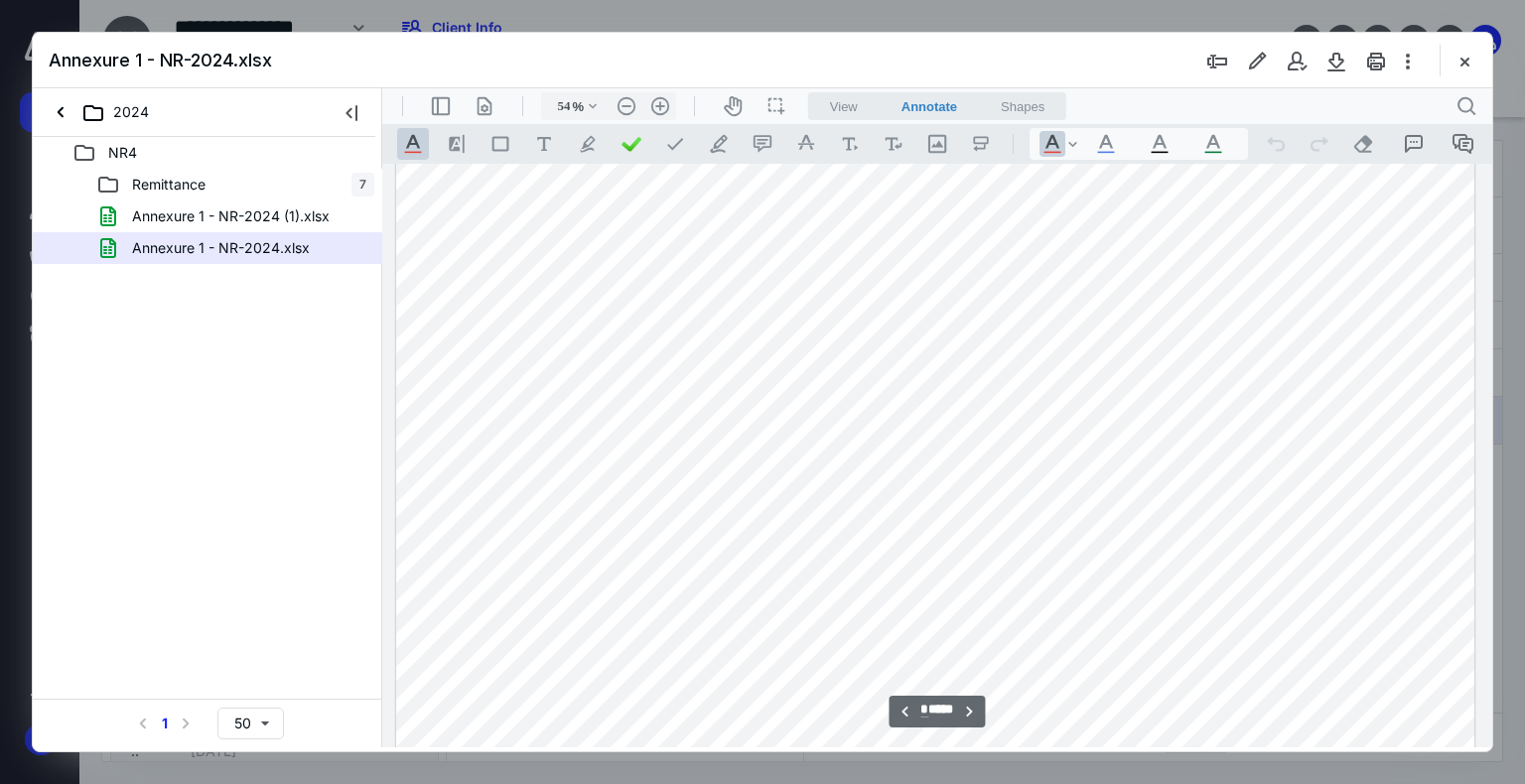 scroll, scrollTop: 5981, scrollLeft: 0, axis: vertical 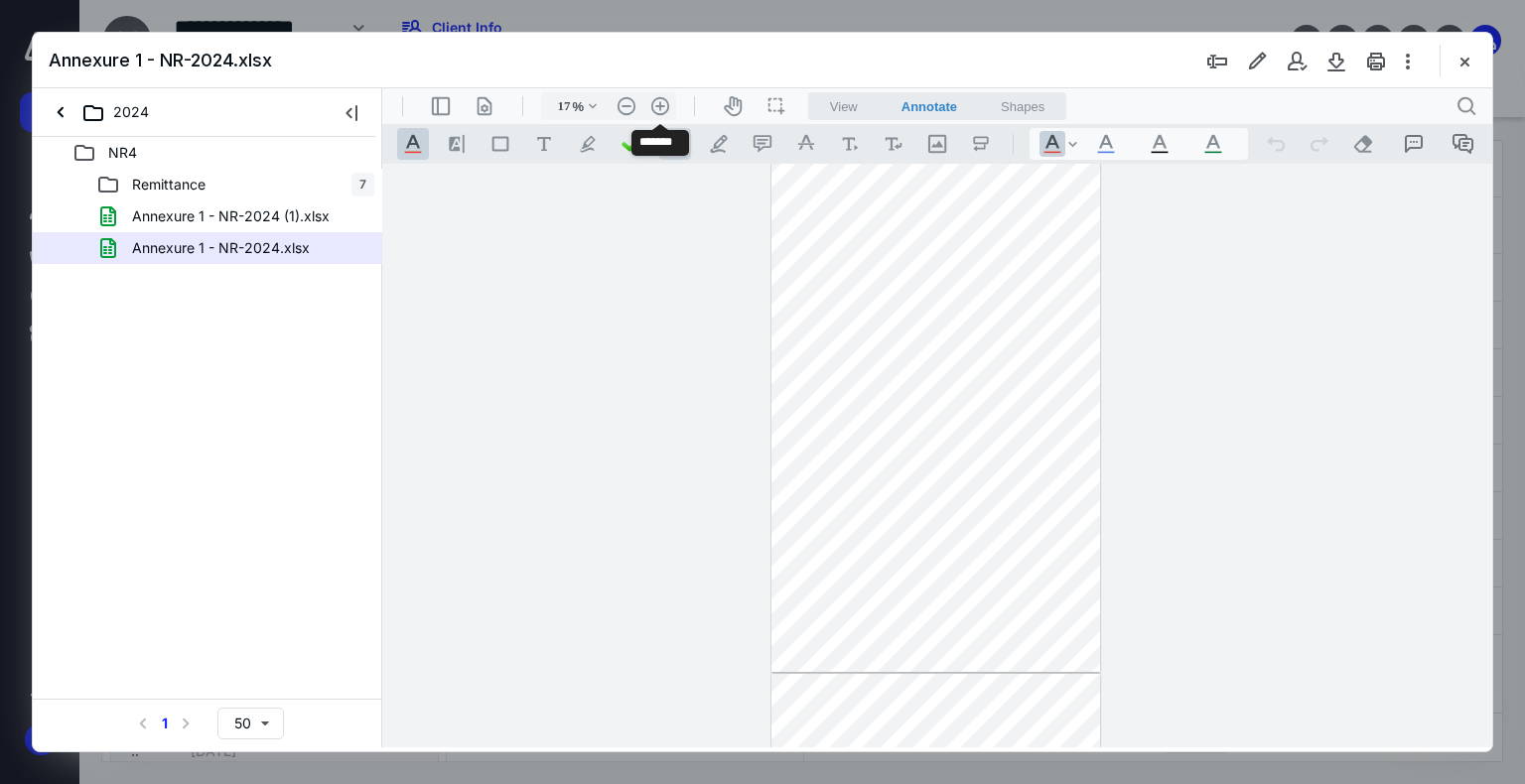 drag, startPoint x: 655, startPoint y: 109, endPoint x: 658, endPoint y: 130, distance: 21.213203 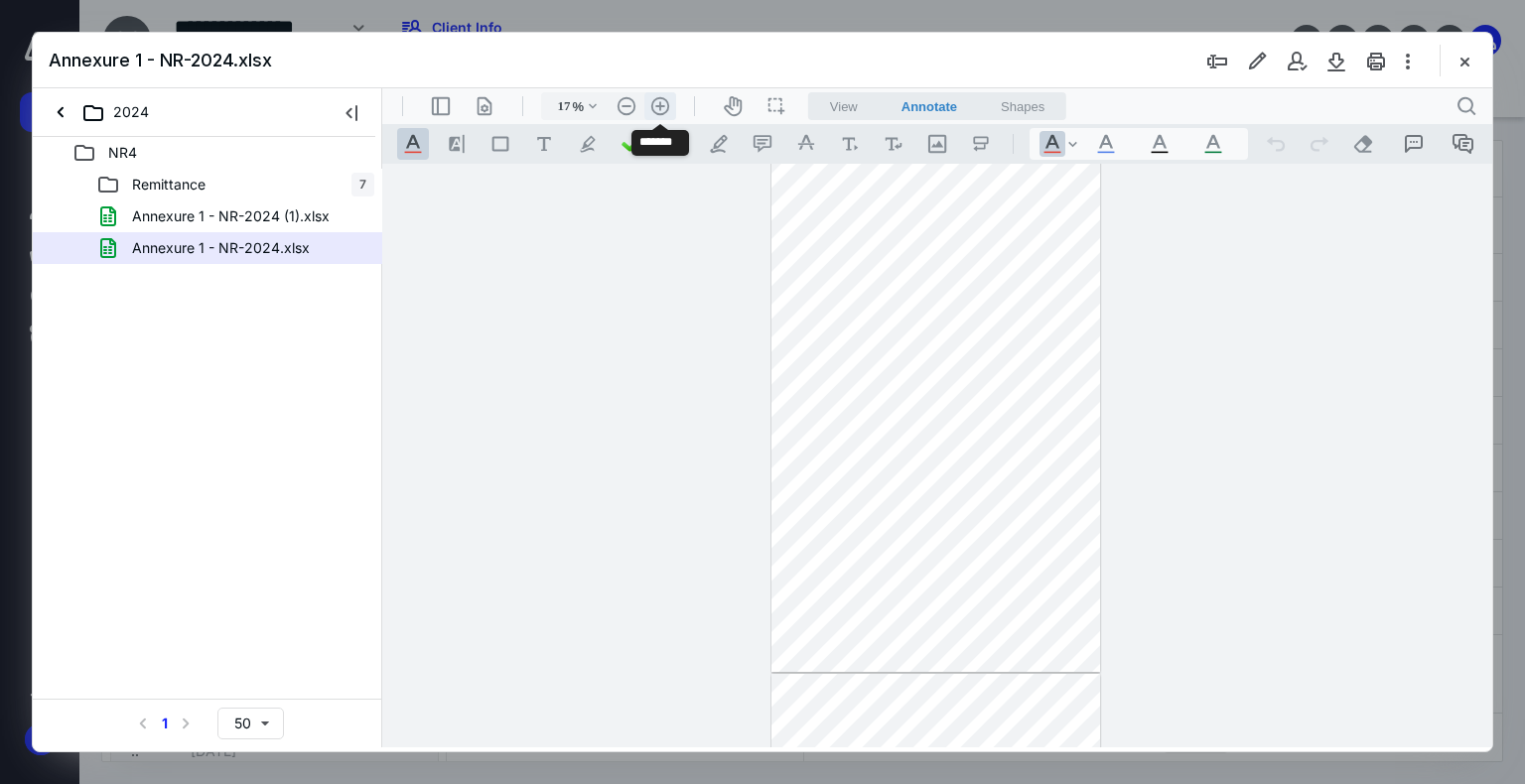 click on ".cls-1{fill:#abb0c4;} icon - header - zoom - in - line" at bounding box center [660, 106] 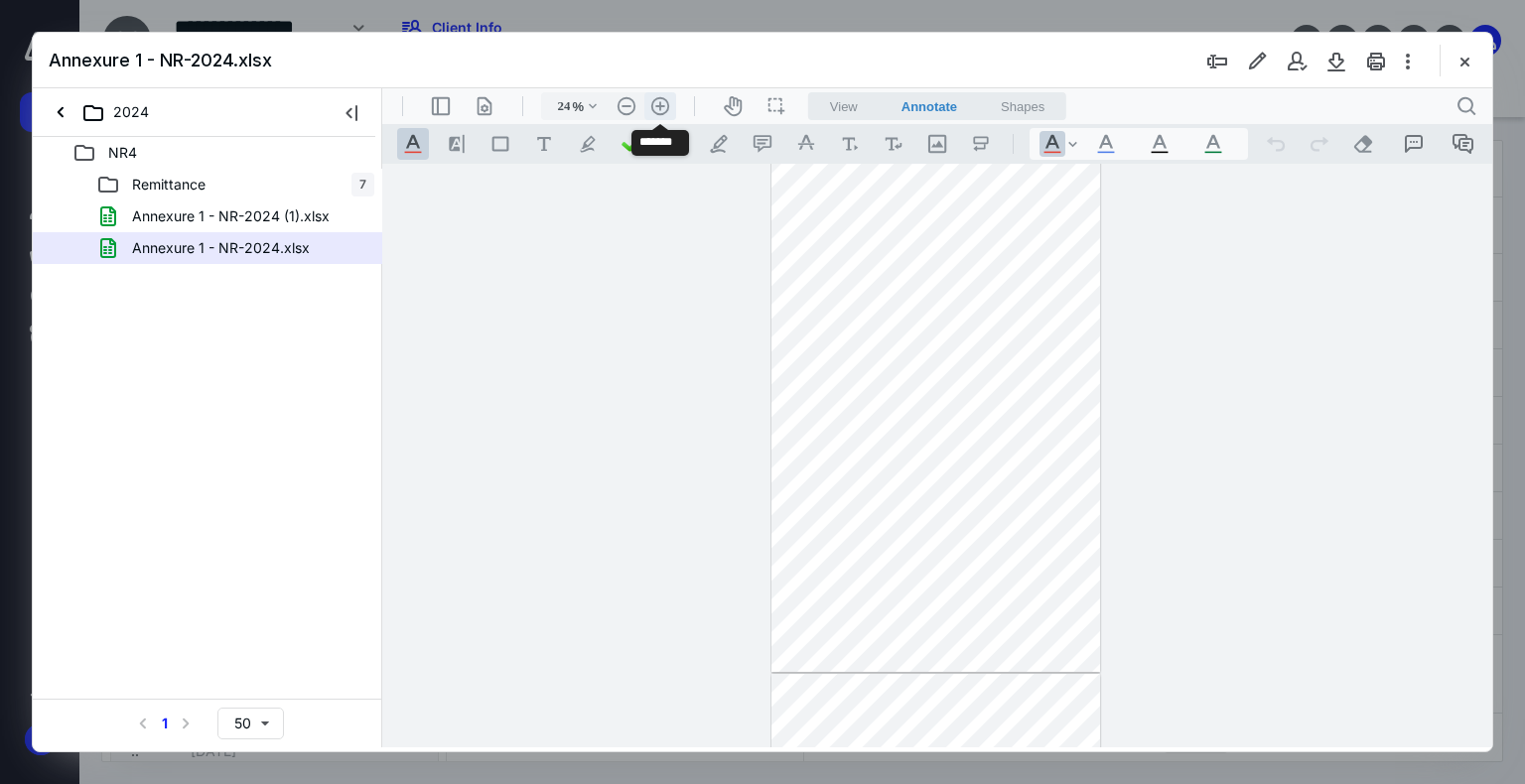 click on ".cls-1{fill:#abb0c4;} icon - header - zoom - in - line" at bounding box center [660, 106] 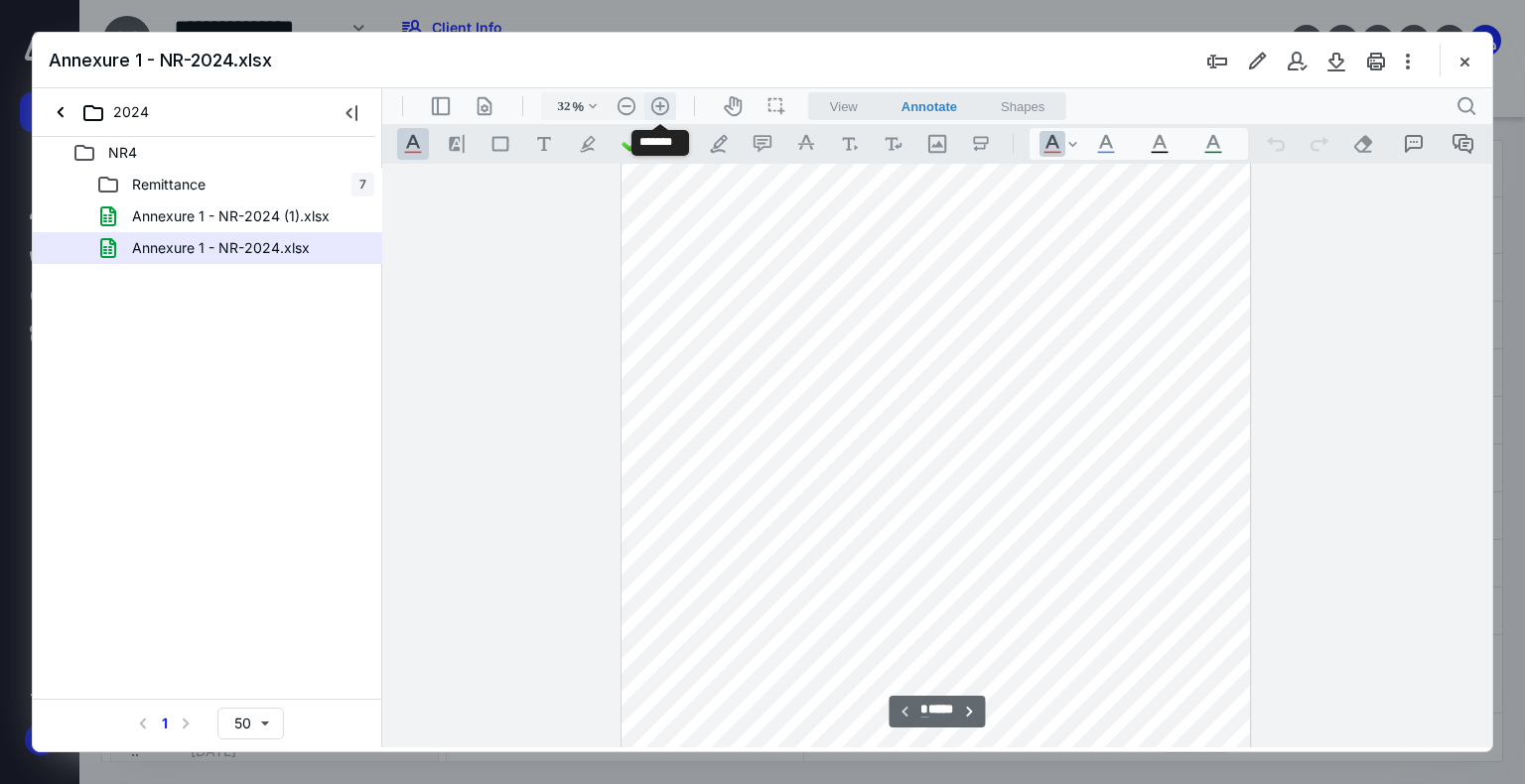 click on ".cls-1{fill:#abb0c4;} icon - header - zoom - in - line" at bounding box center (660, 106) 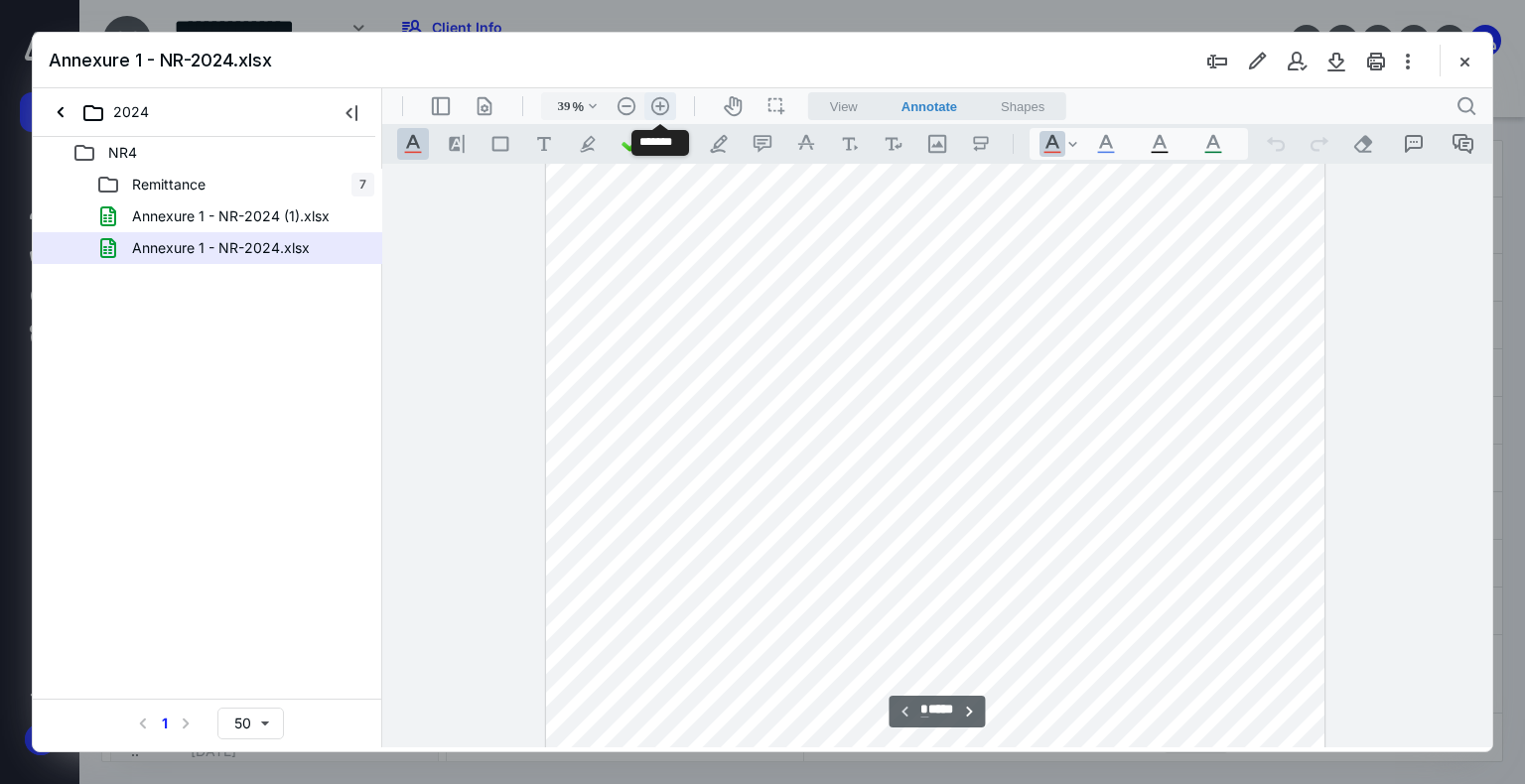 scroll, scrollTop: 526, scrollLeft: 0, axis: vertical 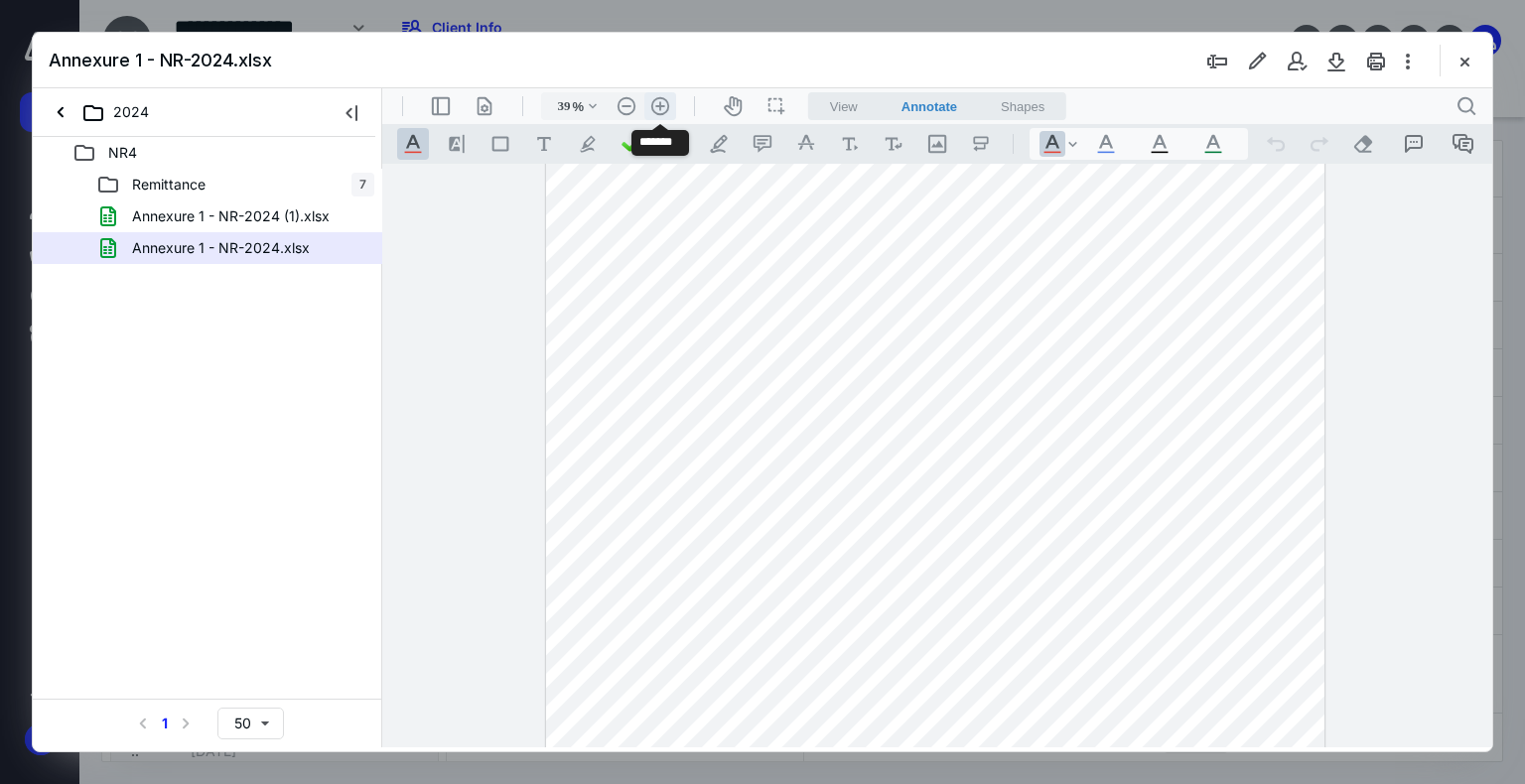 click on ".cls-1{fill:#abb0c4;} icon - header - zoom - in - line" at bounding box center [660, 106] 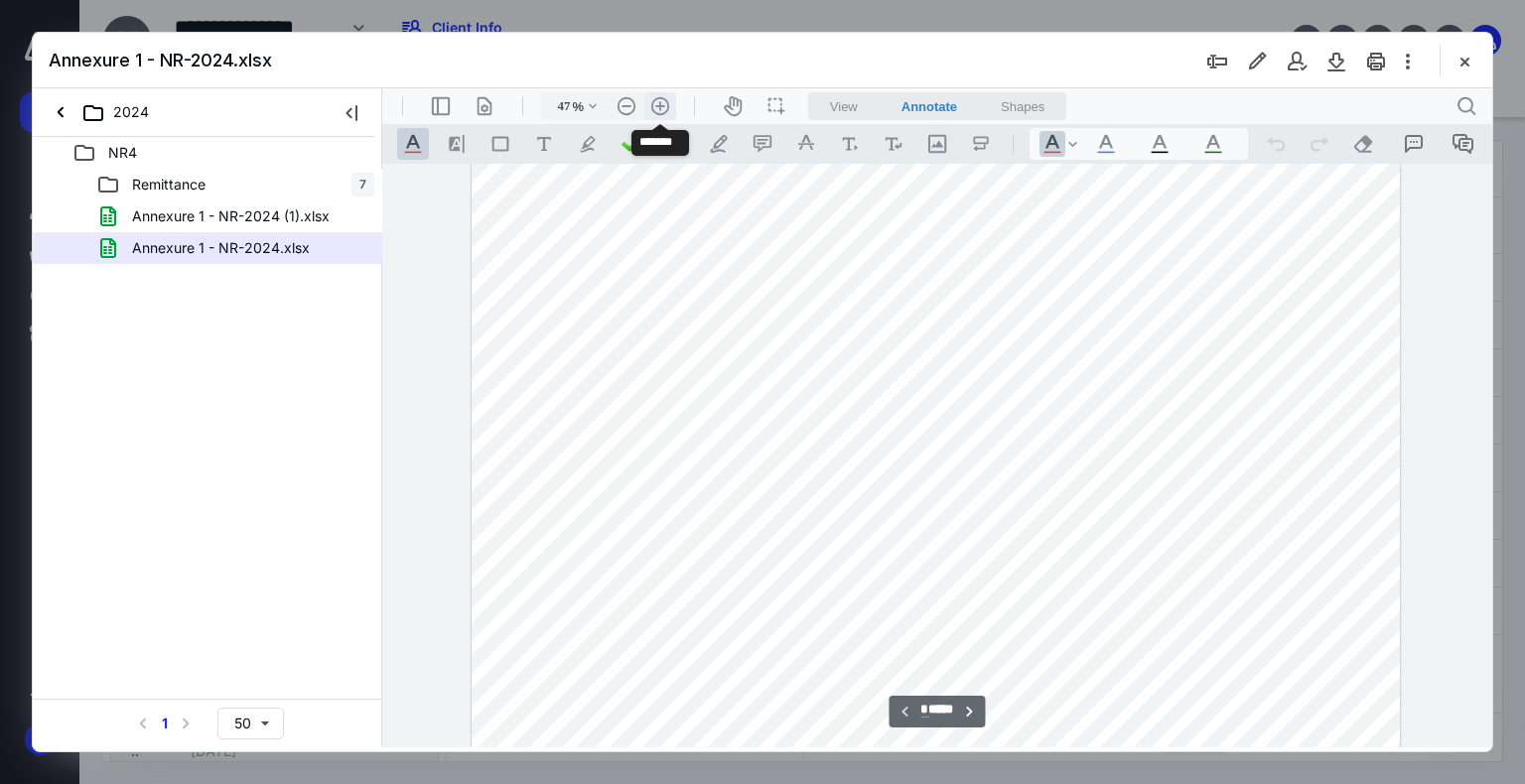 scroll, scrollTop: 676, scrollLeft: 0, axis: vertical 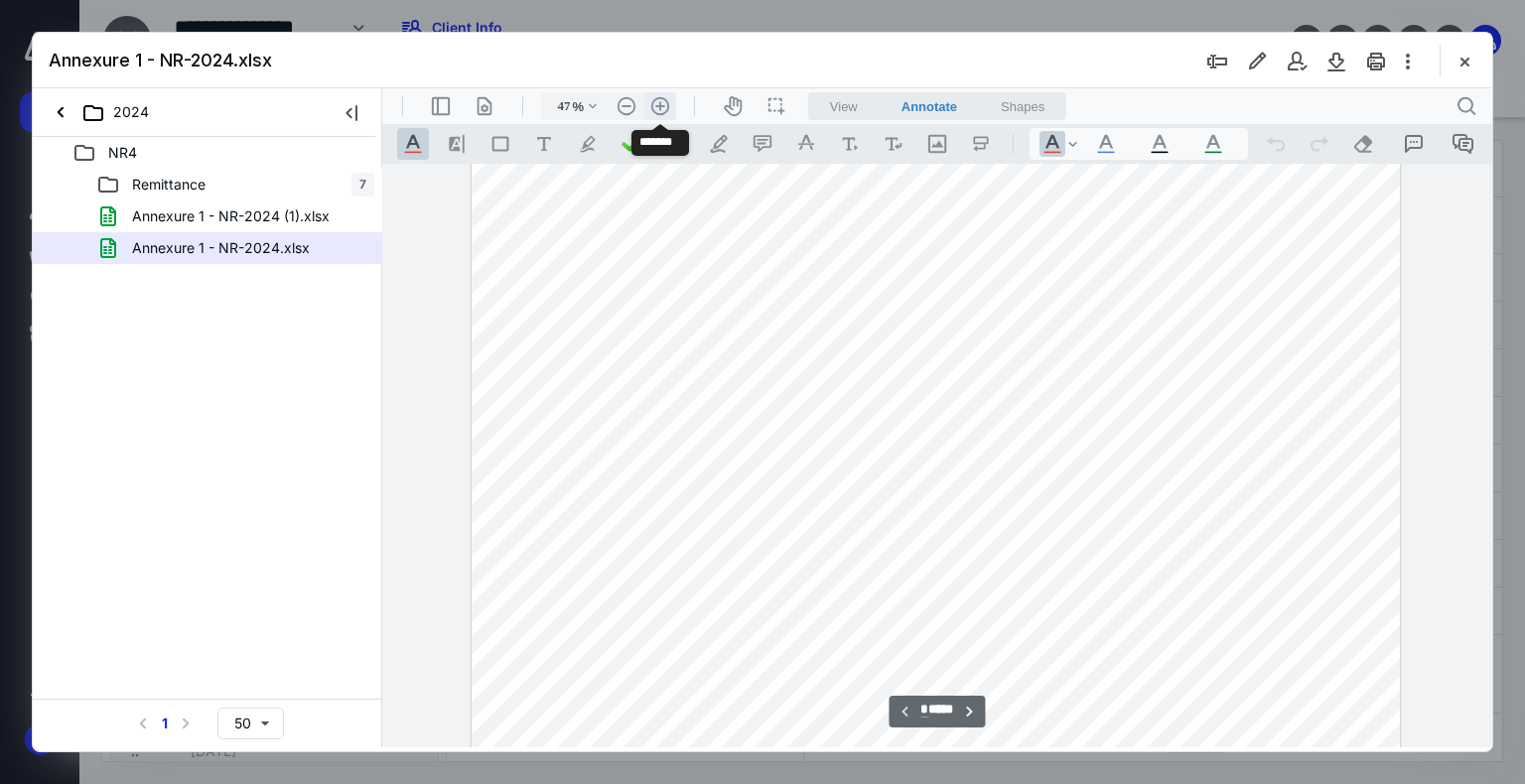 click on ".cls-1{fill:#abb0c4;} icon - header - zoom - in - line" at bounding box center [660, 106] 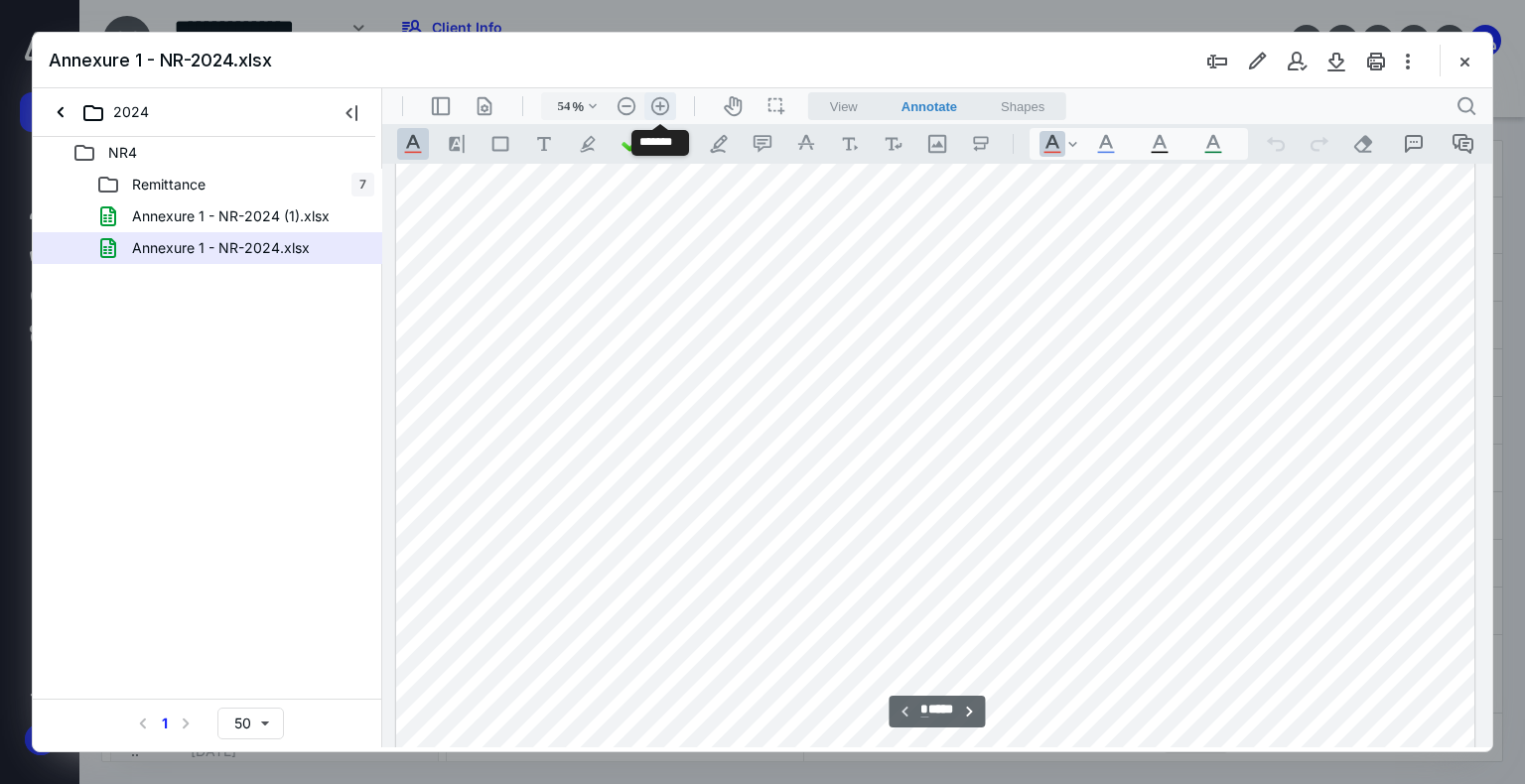 scroll, scrollTop: 826, scrollLeft: 0, axis: vertical 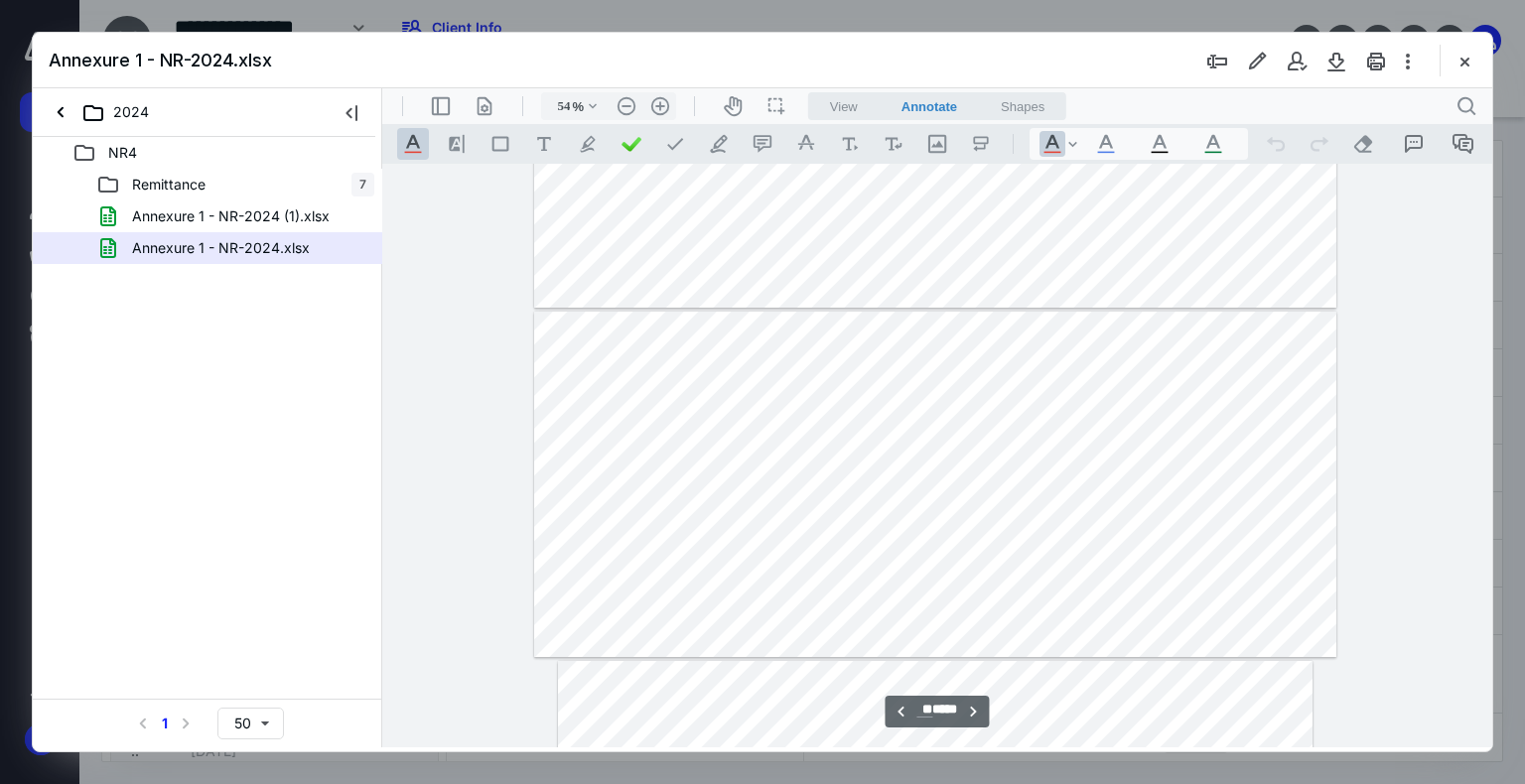type on "*" 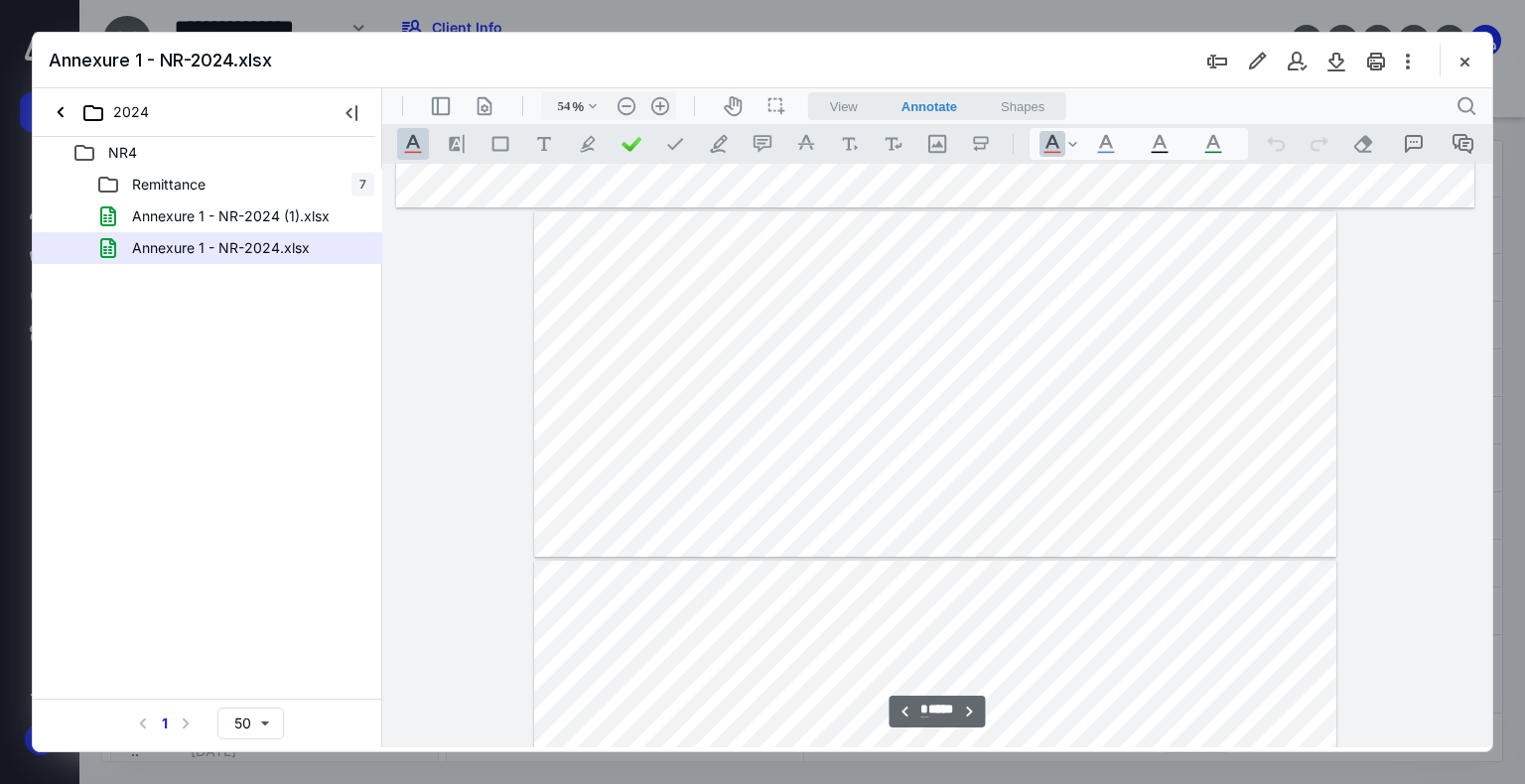 scroll, scrollTop: 14628, scrollLeft: 0, axis: vertical 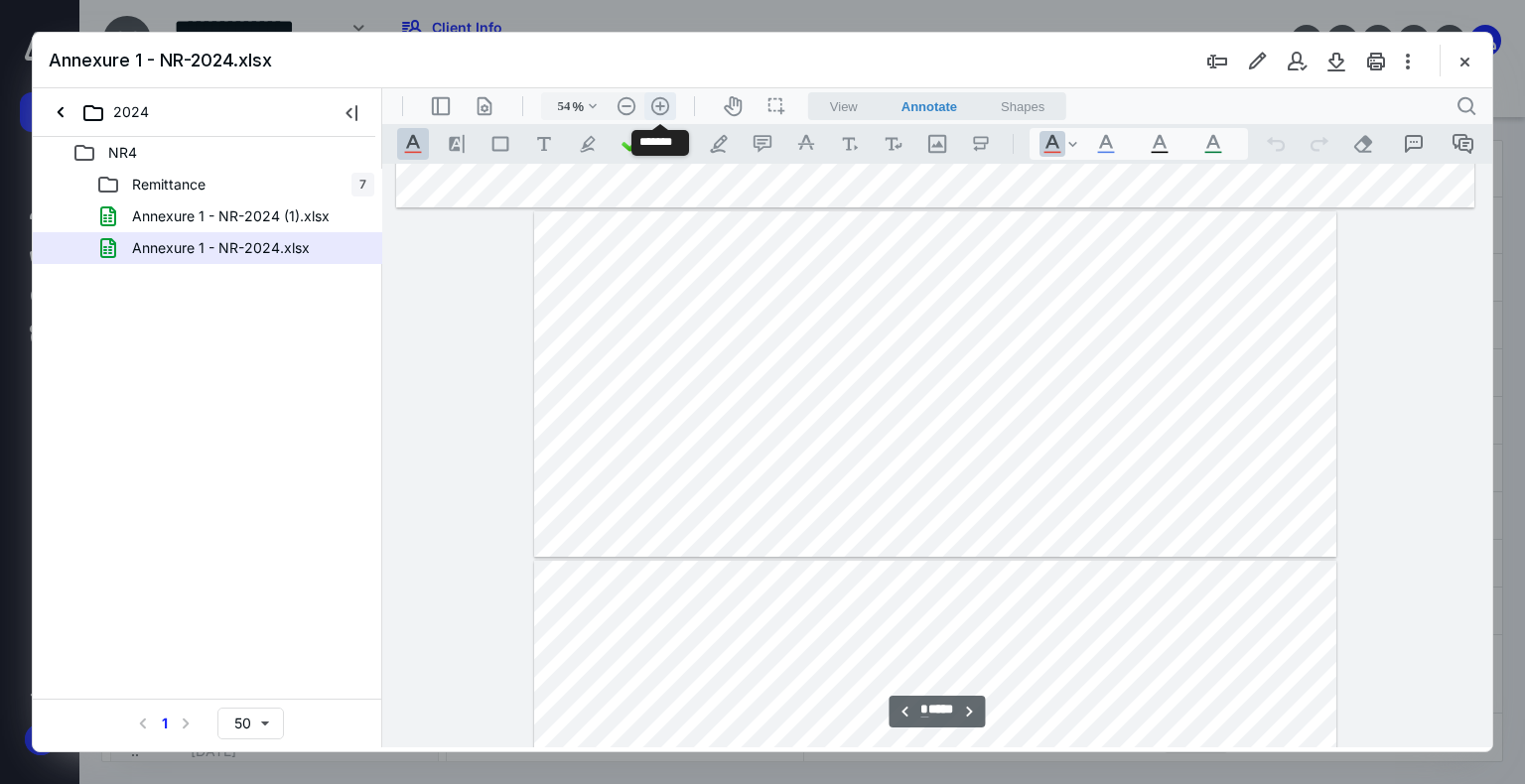 click on ".cls-1{fill:#abb0c4;} icon - header - zoom - in - line" at bounding box center [660, 106] 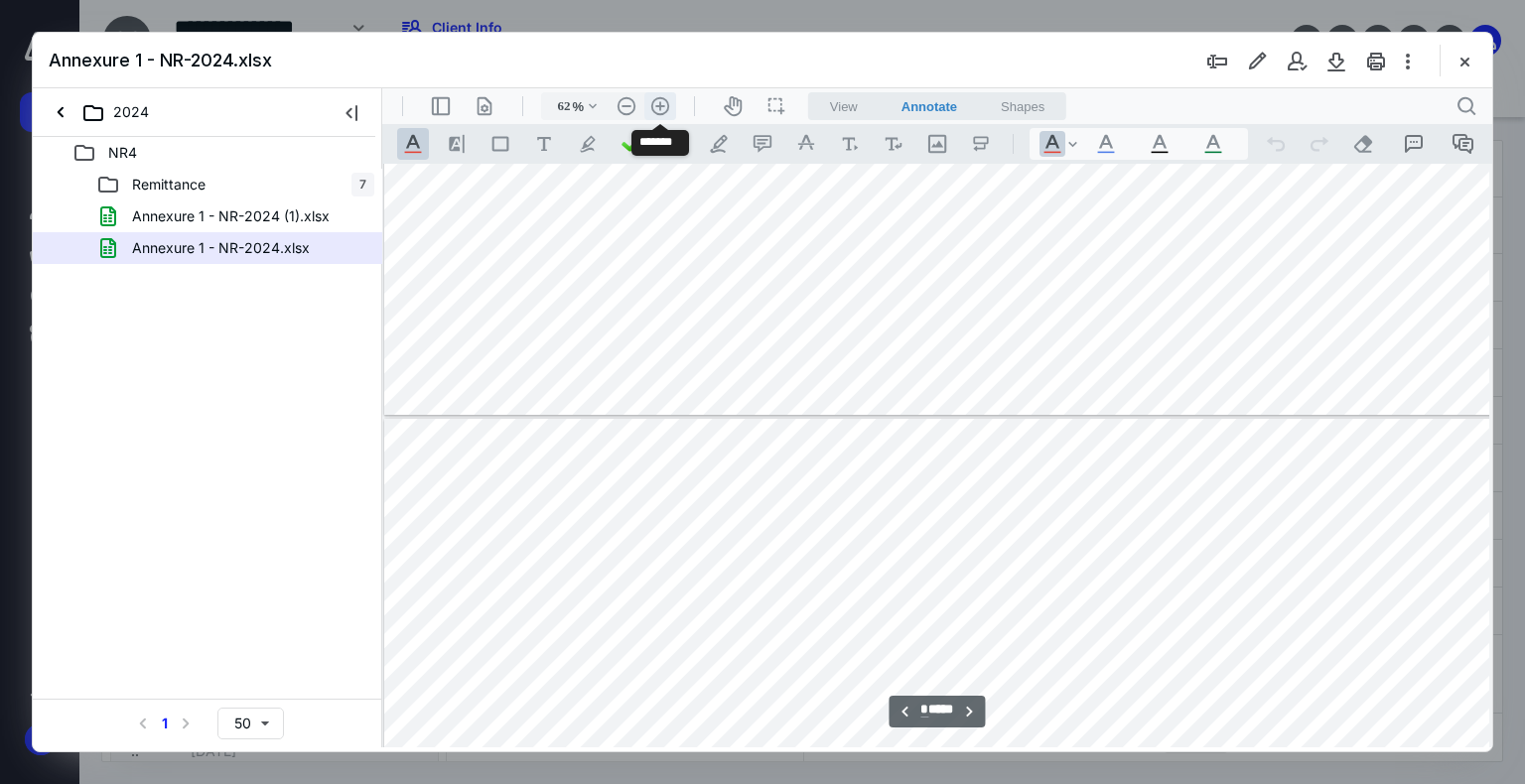 click on ".cls-1{fill:#abb0c4;} icon - header - zoom - in - line" at bounding box center (660, 106) 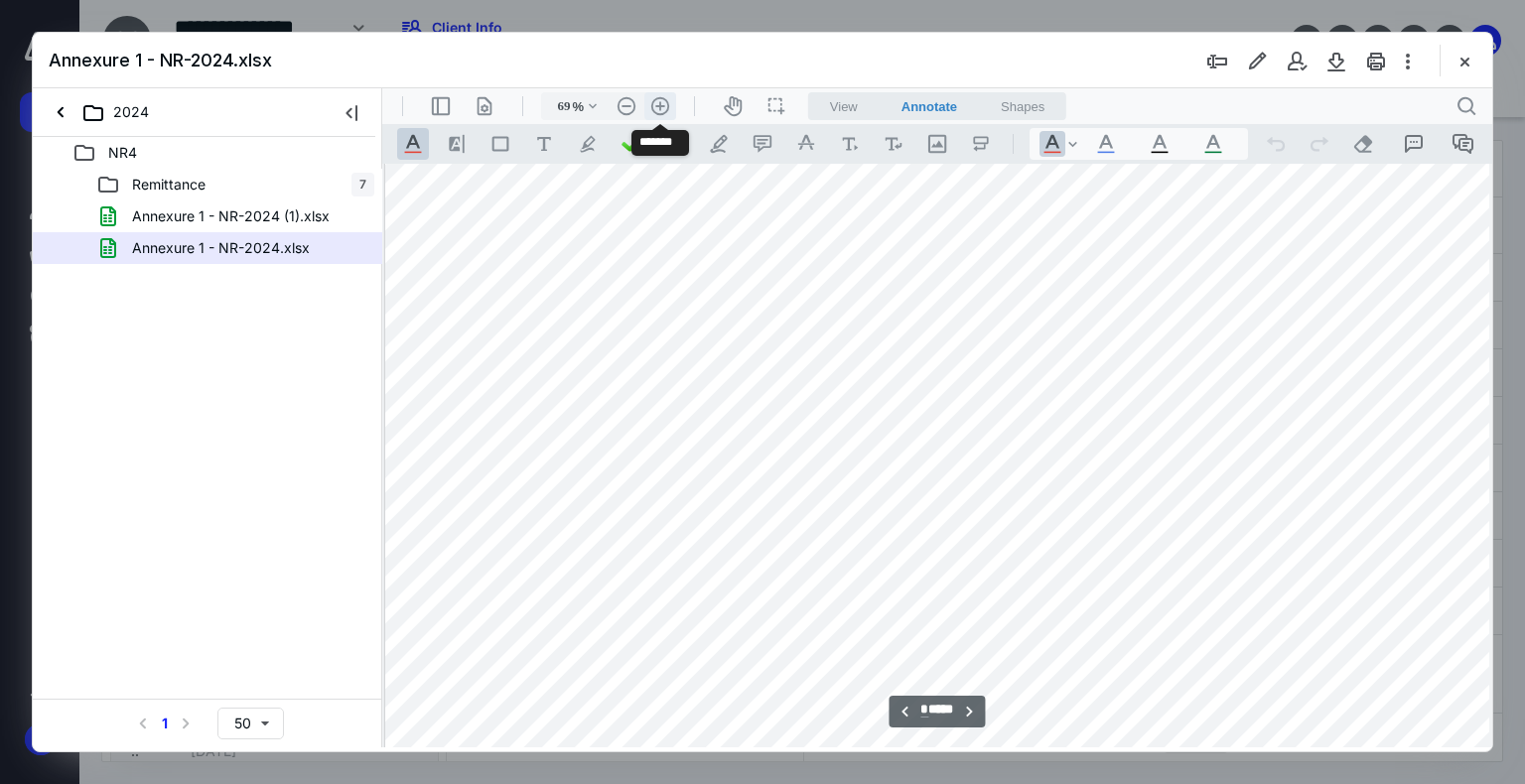 scroll, scrollTop: 18762, scrollLeft: 142, axis: both 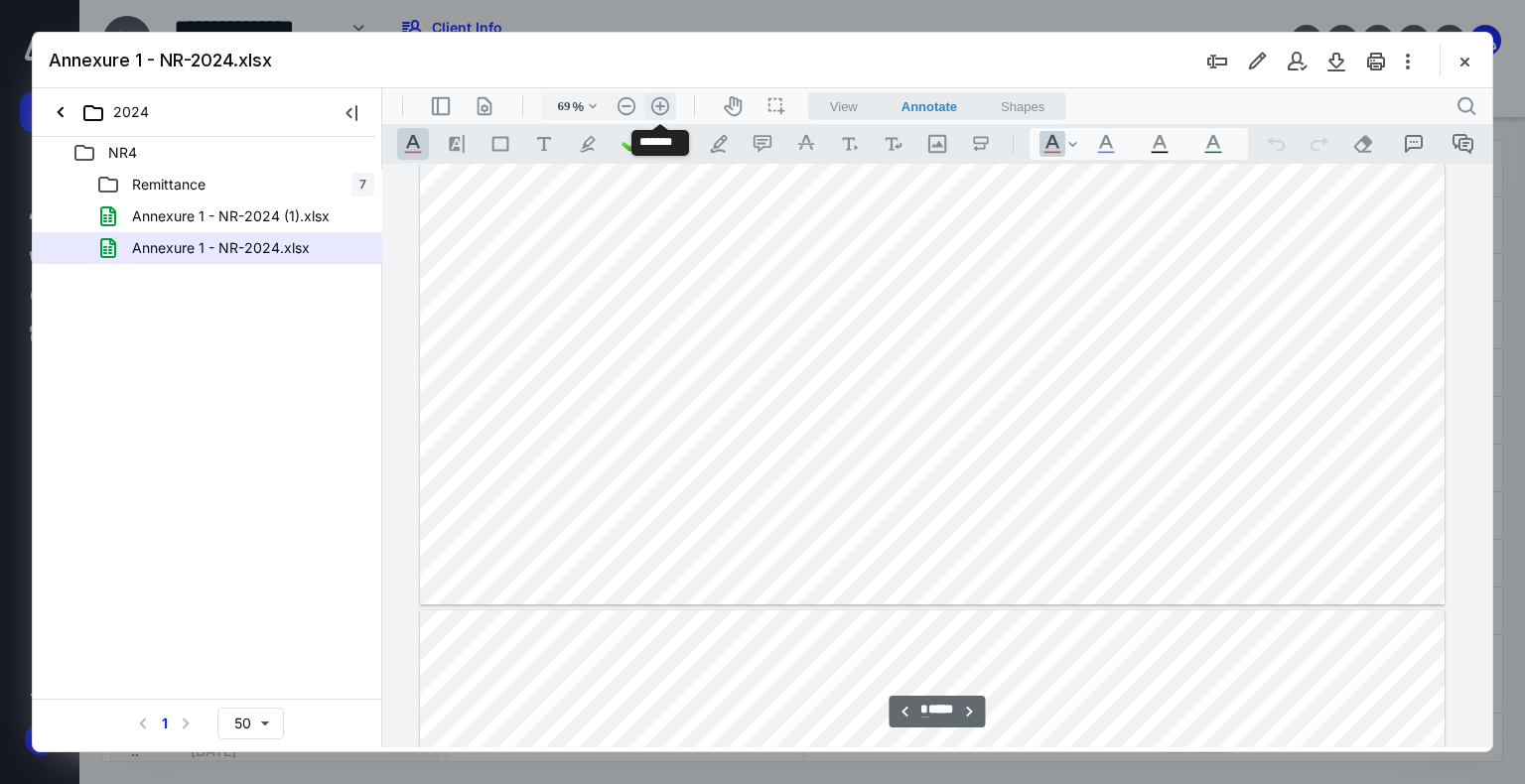 click on ".cls-1{fill:#abb0c4;} icon - header - zoom - in - line" at bounding box center (660, 106) 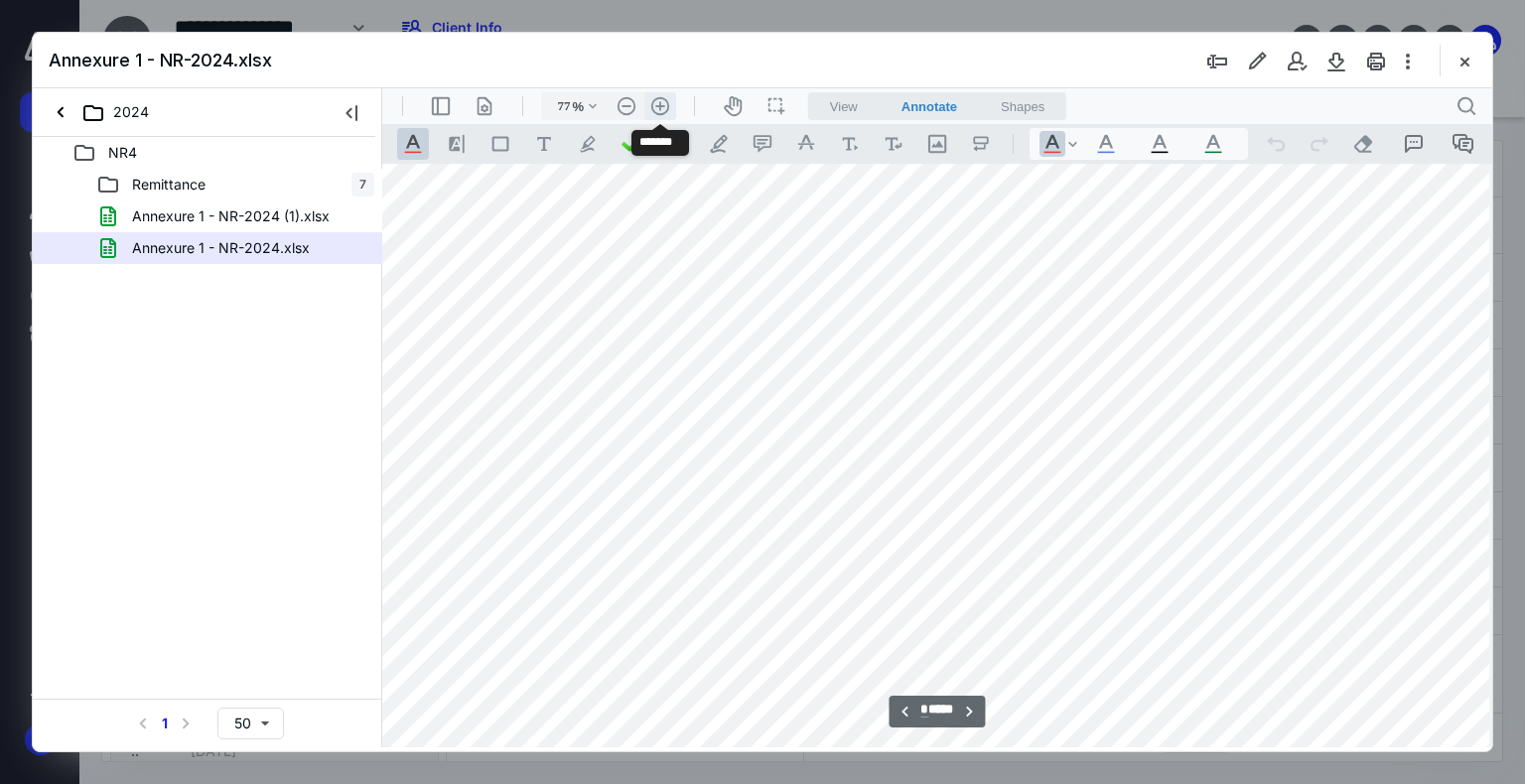 scroll, scrollTop: 20830, scrollLeft: 217, axis: both 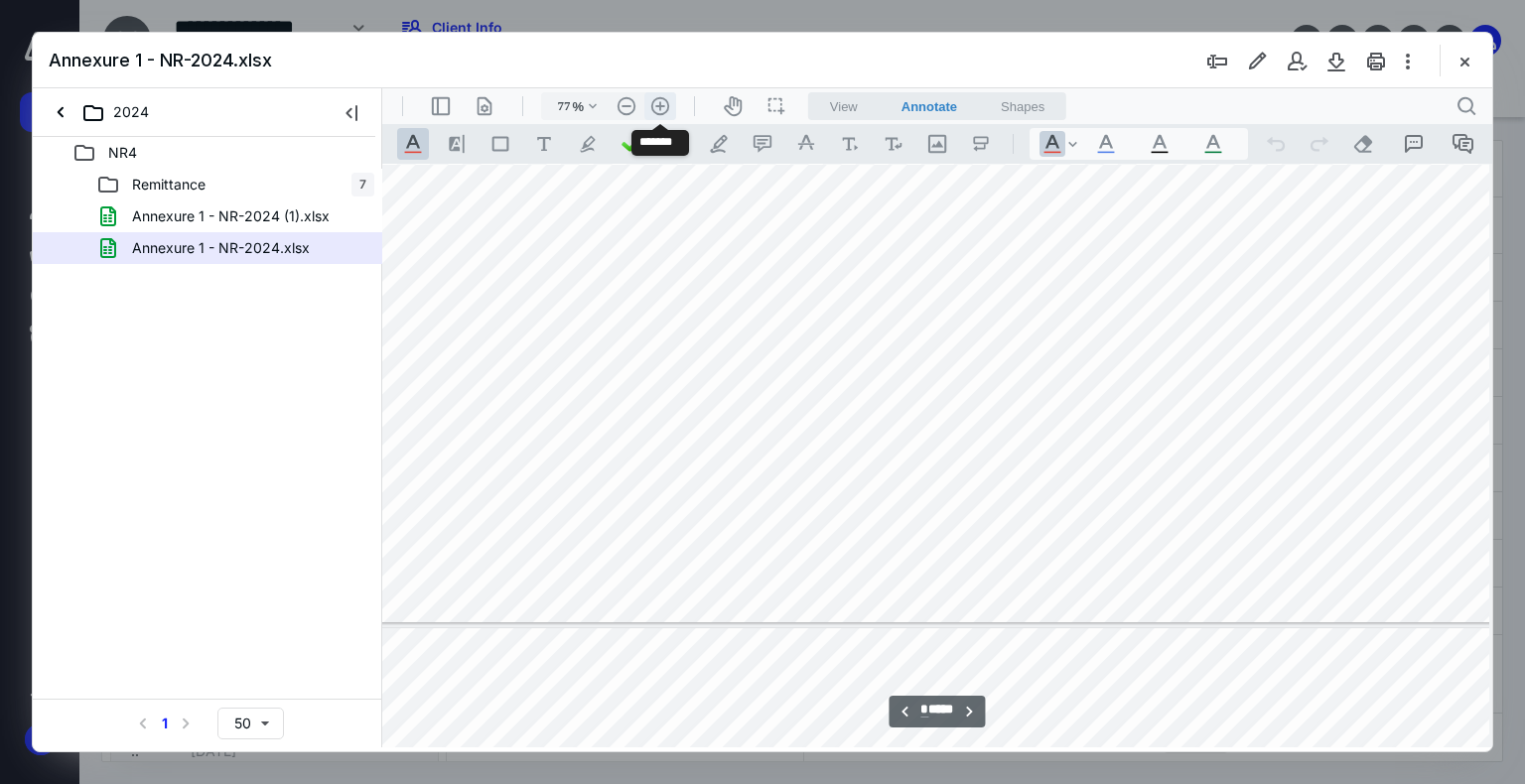click on ".cls-1{fill:#abb0c4;} icon - header - zoom - in - line" at bounding box center (660, 106) 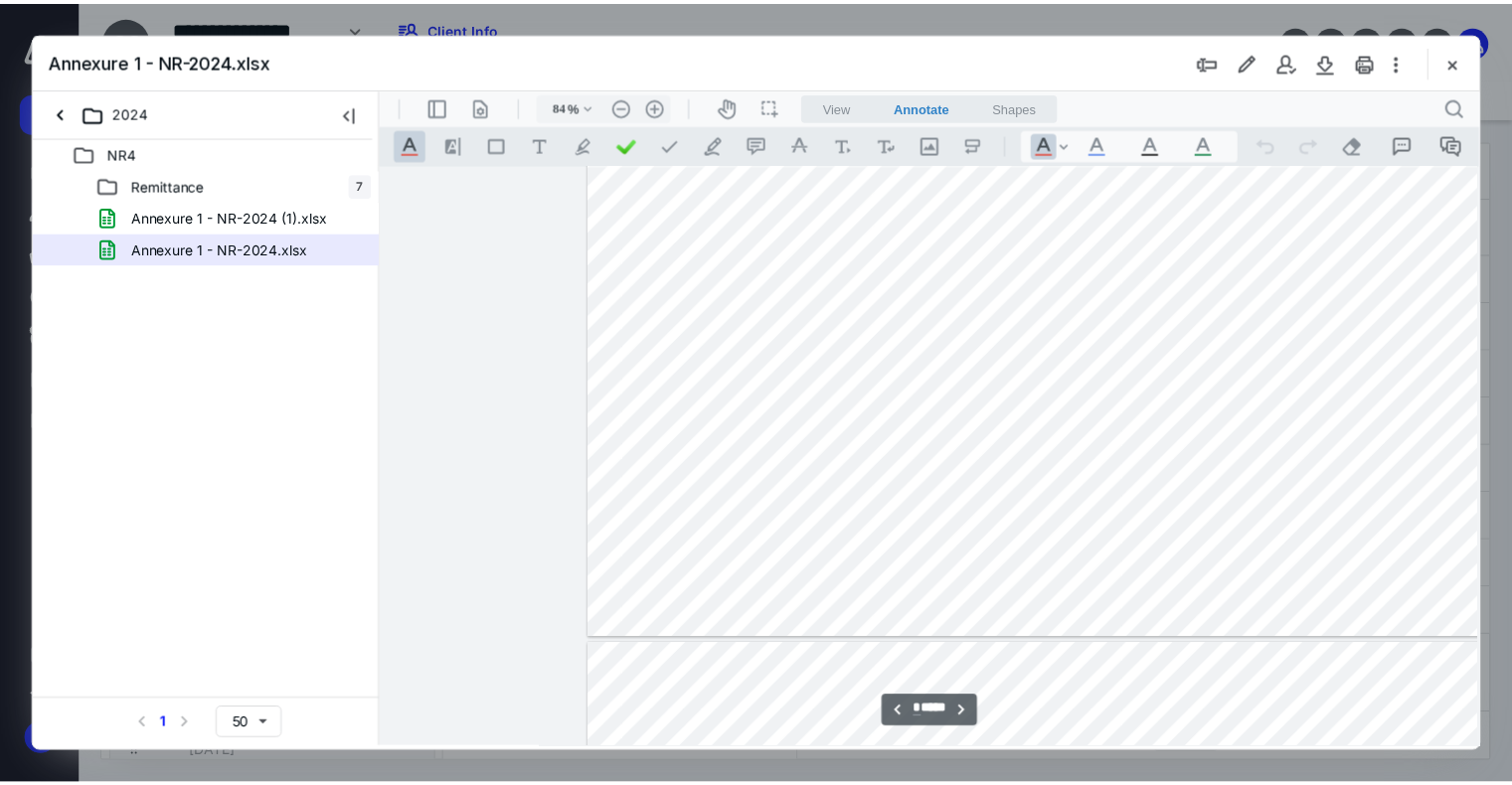 scroll, scrollTop: 22926, scrollLeft: 0, axis: vertical 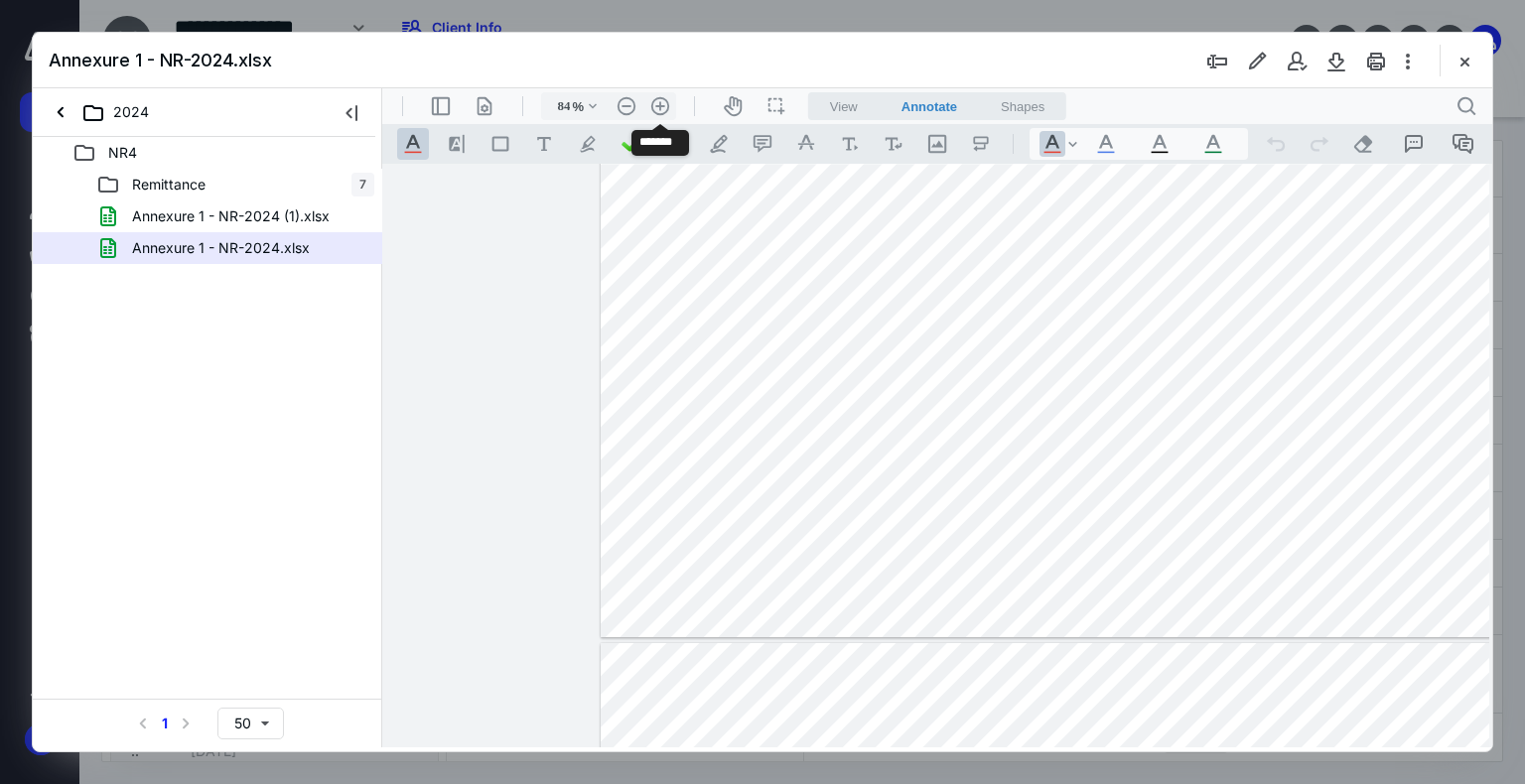 type 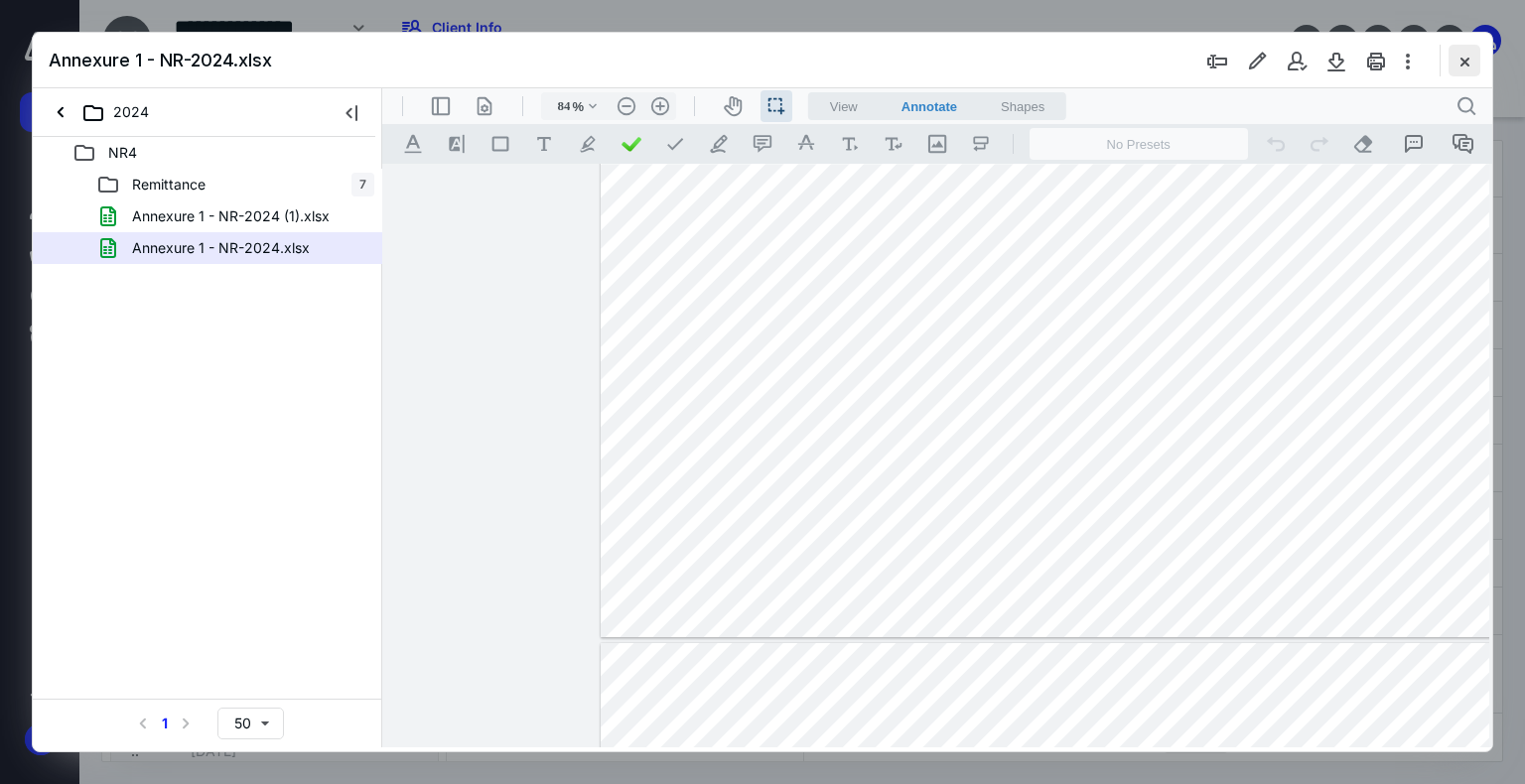 click at bounding box center (1464, 61) 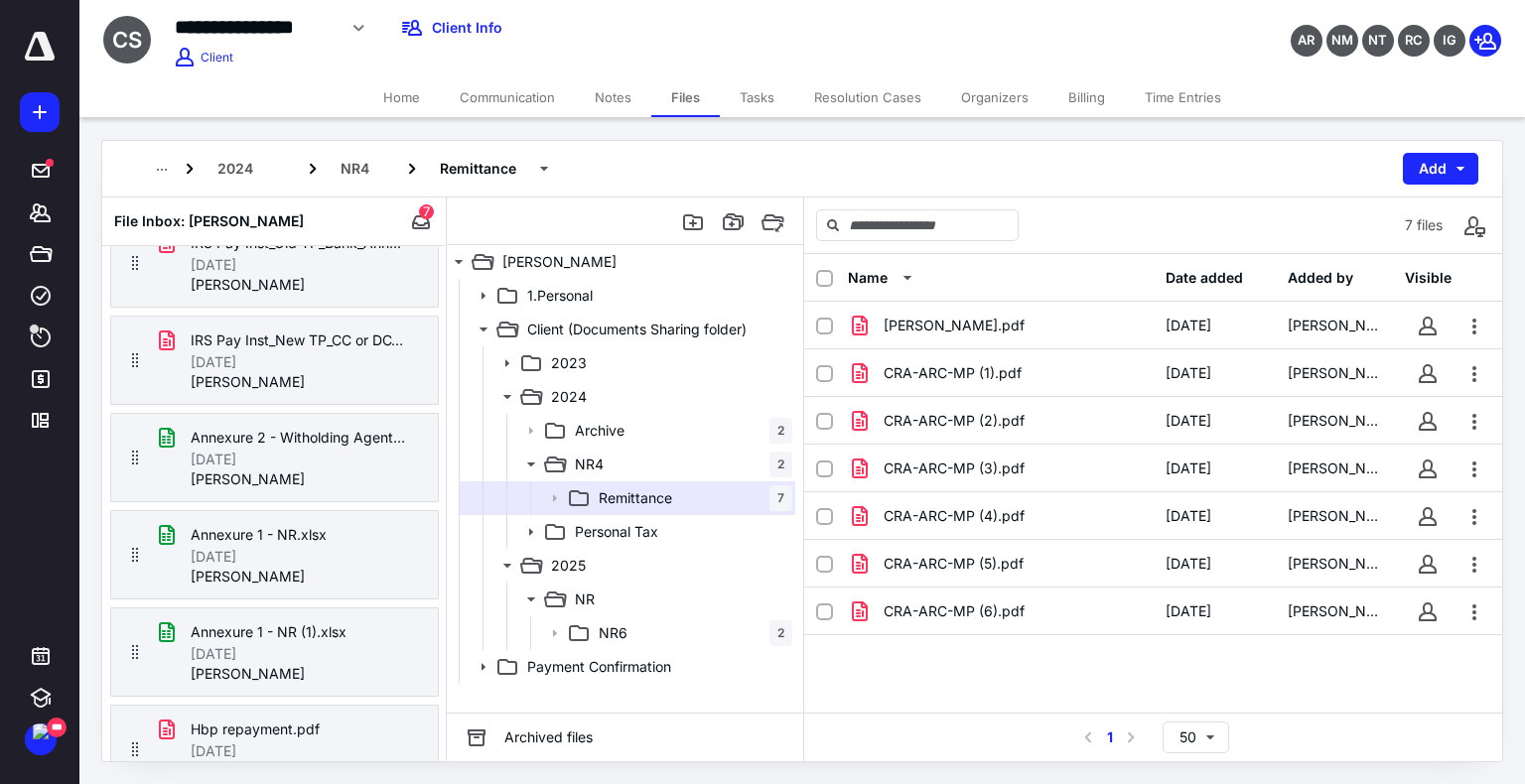 click on "Home" at bounding box center (401, 97) 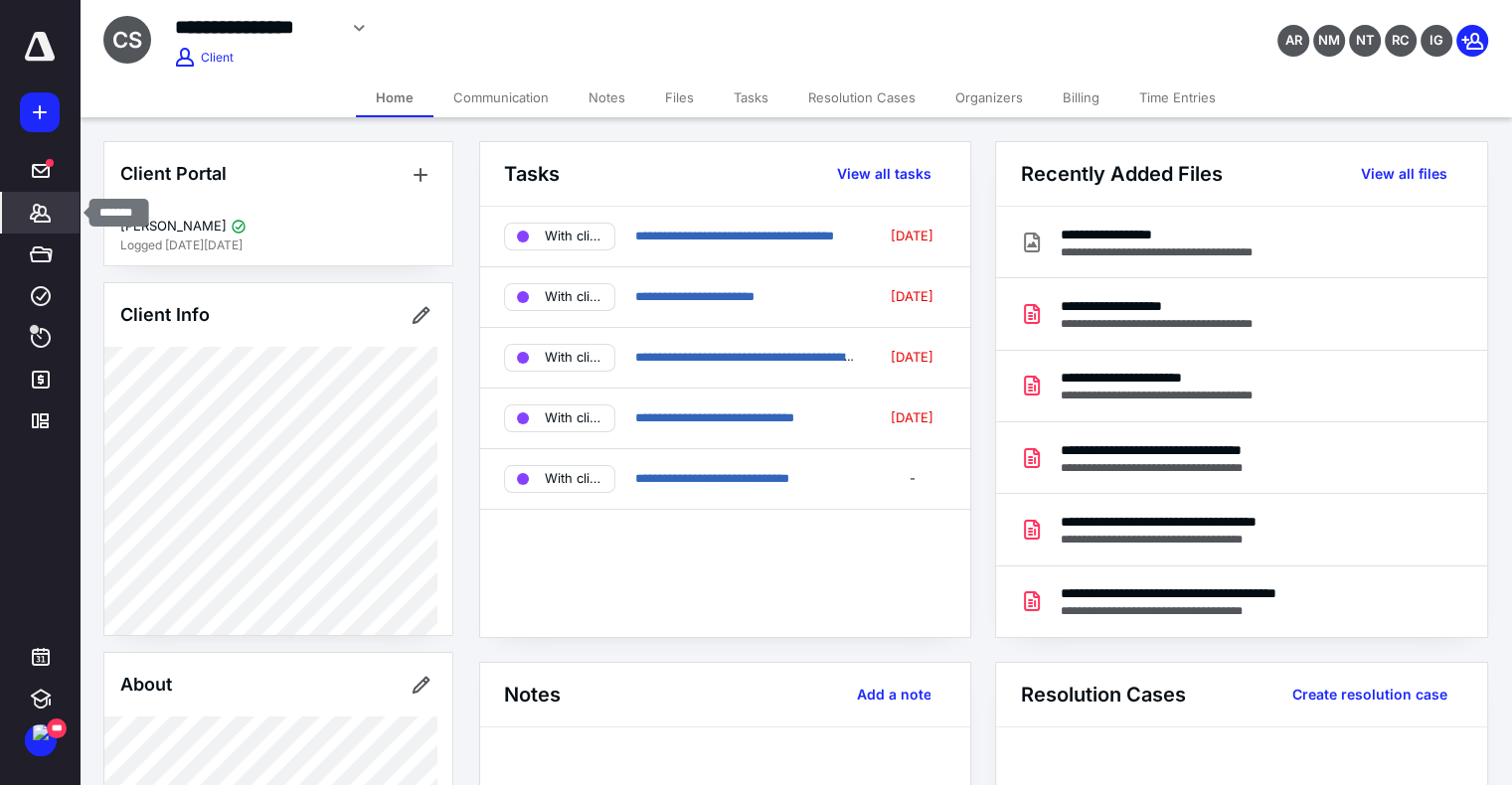 click on "*******" at bounding box center [41, 213] 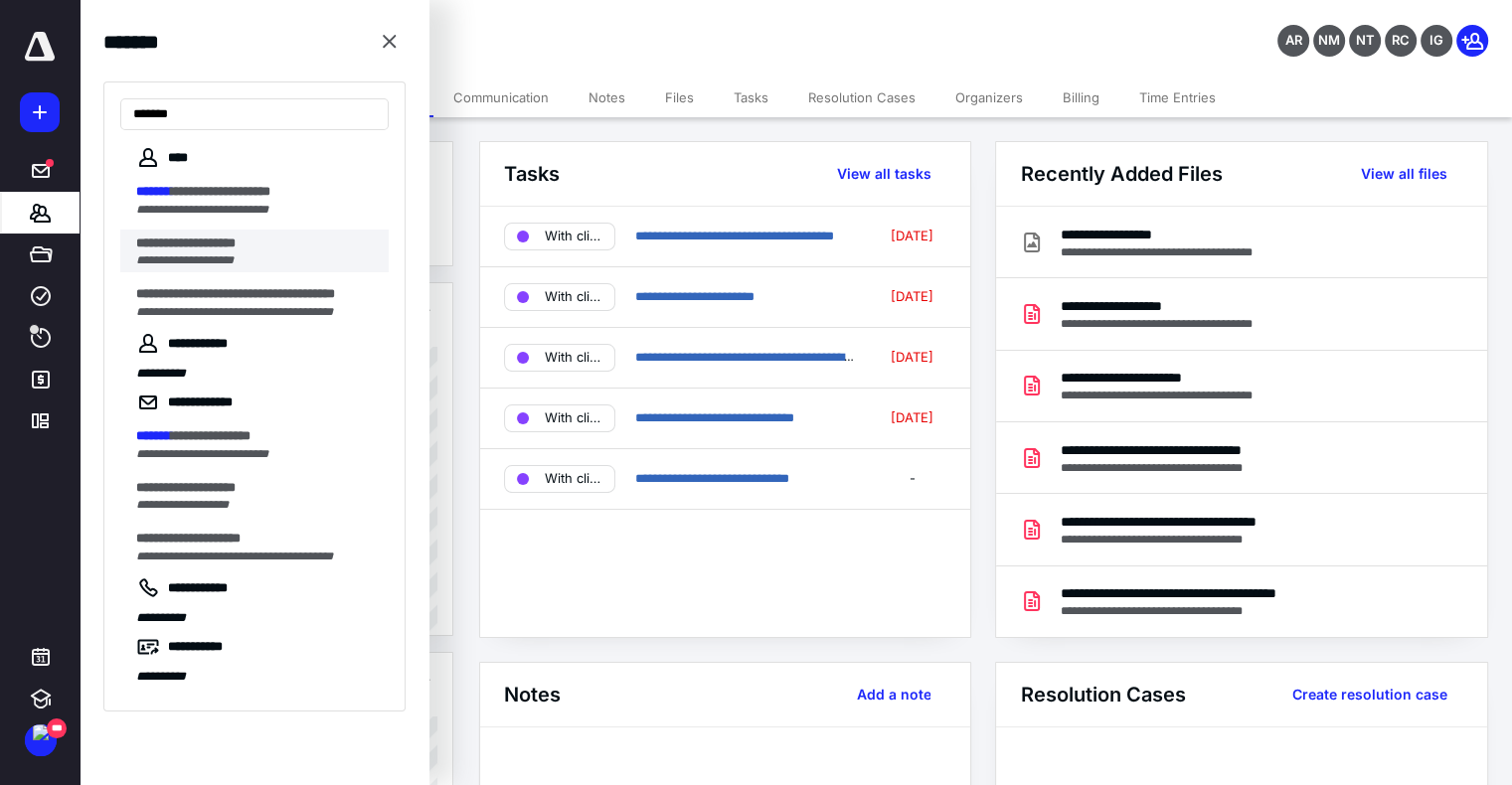 type on "*******" 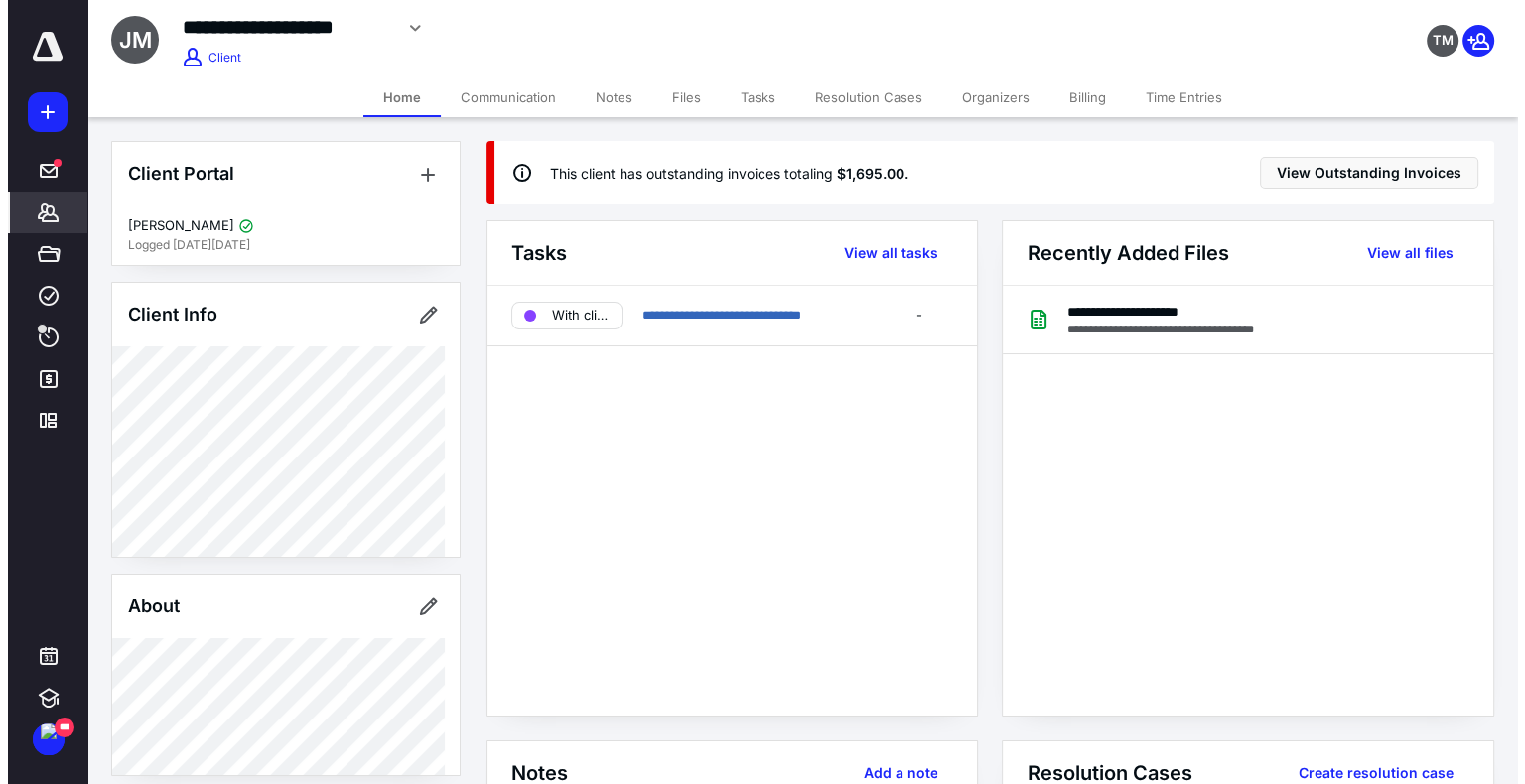 scroll, scrollTop: 0, scrollLeft: 0, axis: both 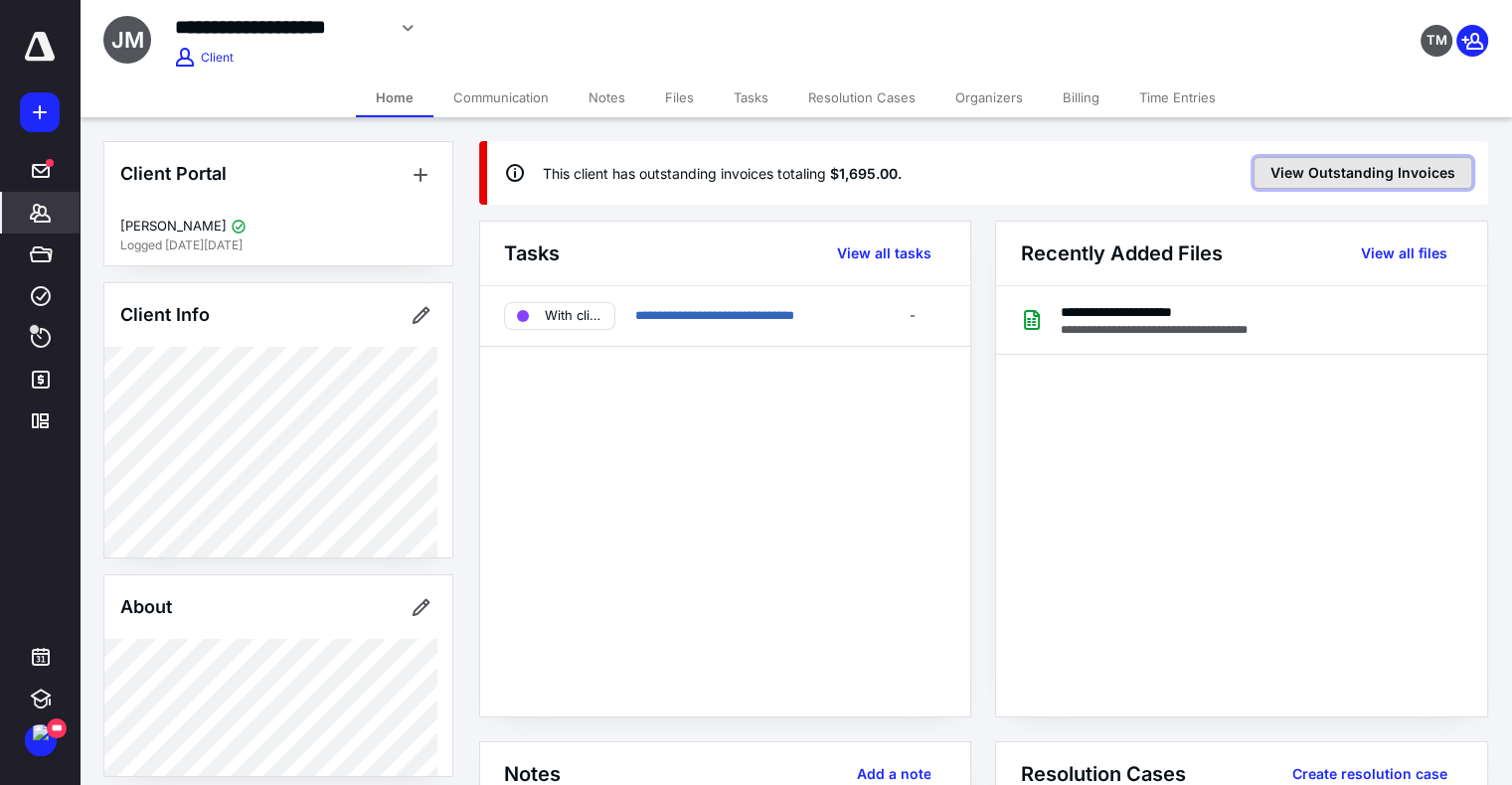 click on "View Outstanding Invoices" at bounding box center (1363, 173) 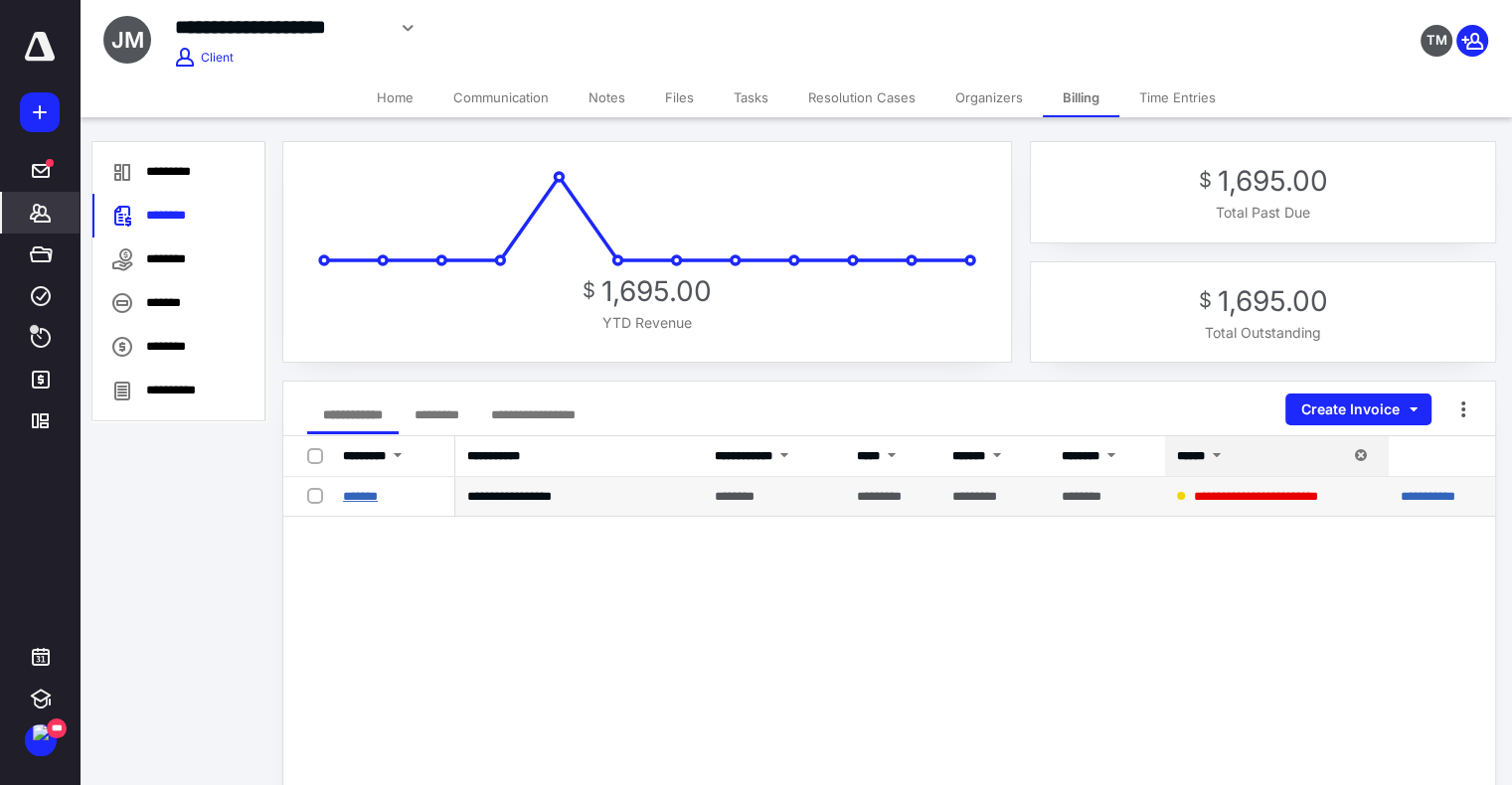 click on "*******" at bounding box center (360, 496) 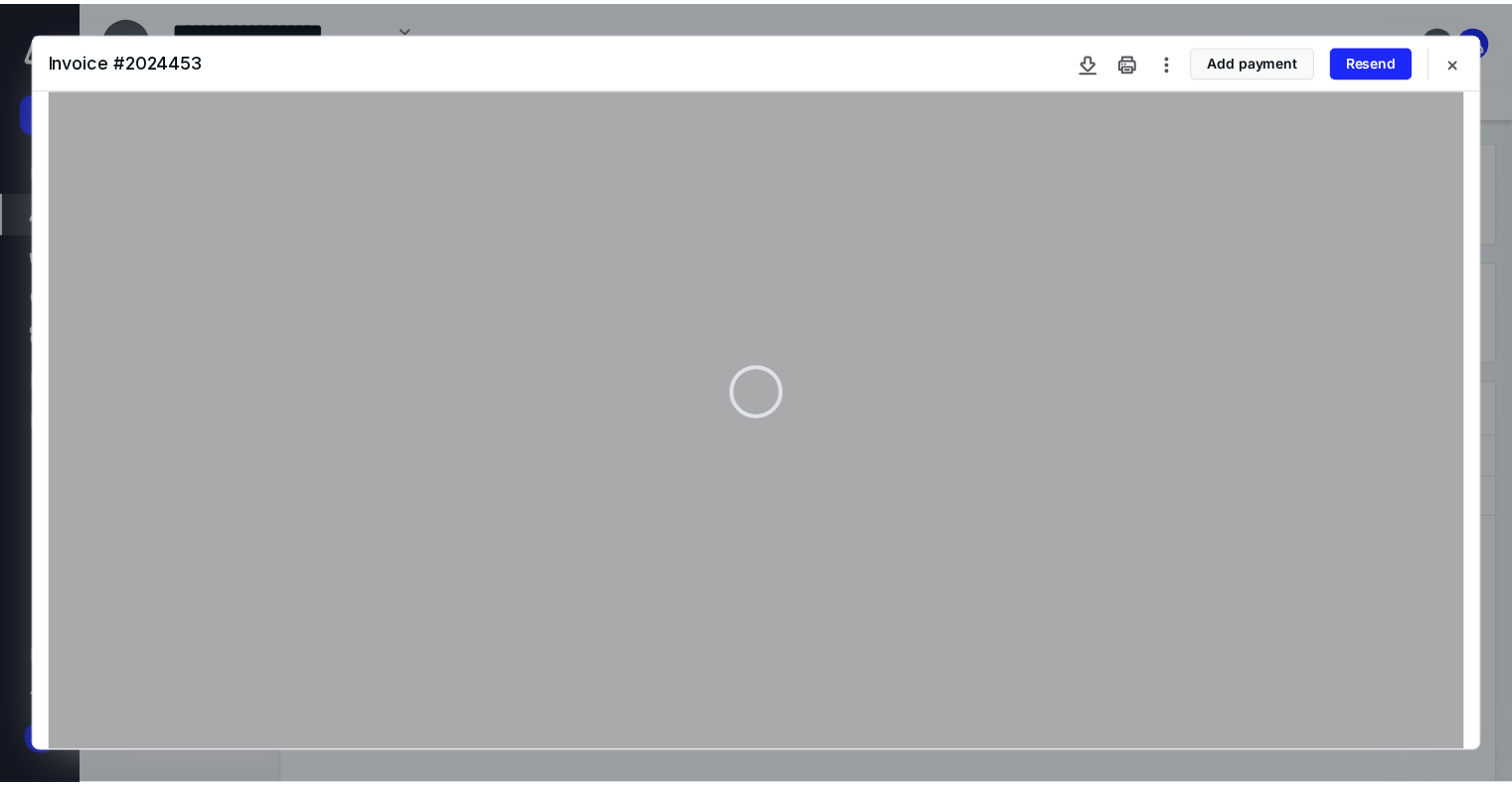 scroll, scrollTop: 222, scrollLeft: 0, axis: vertical 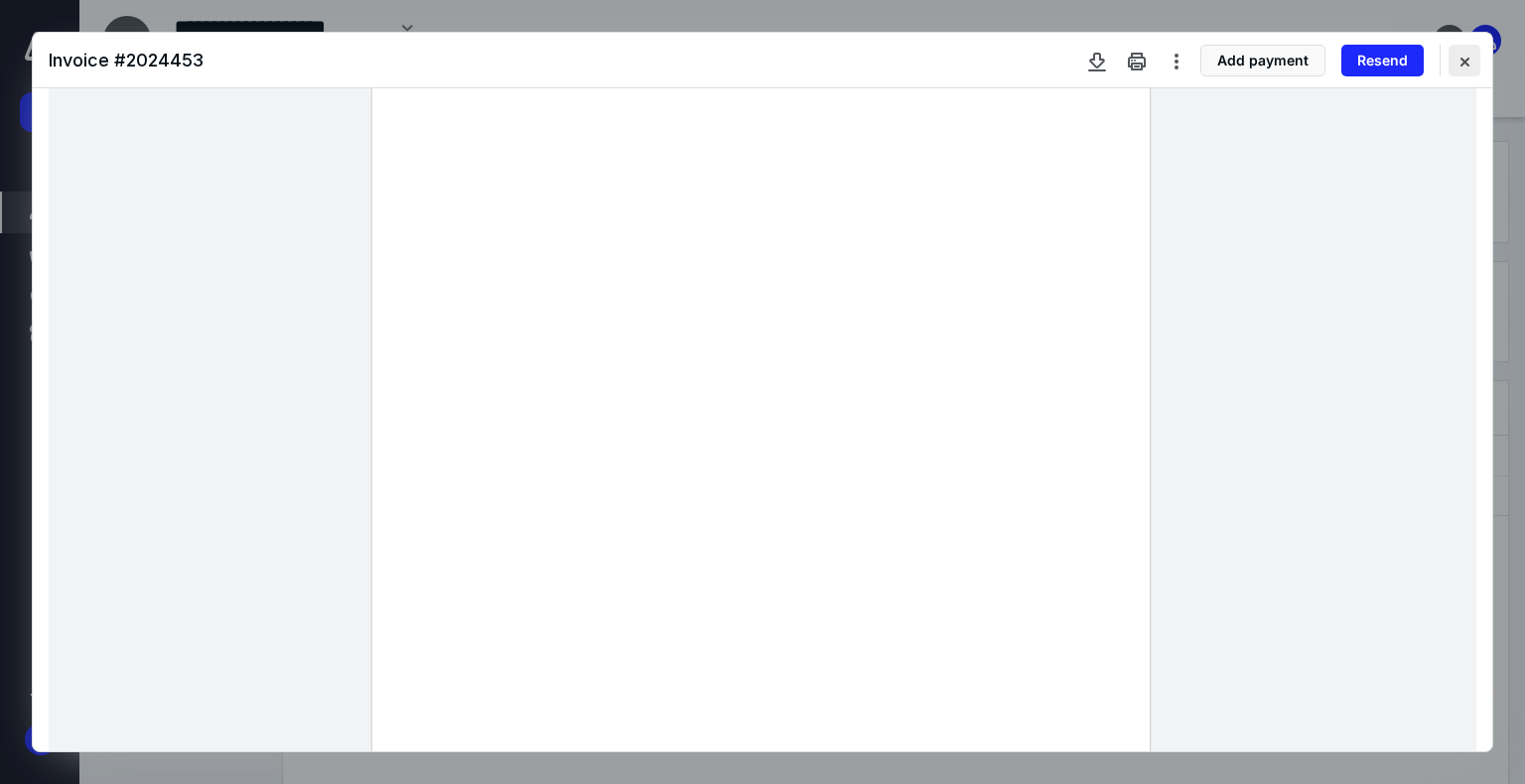 click at bounding box center [1464, 61] 